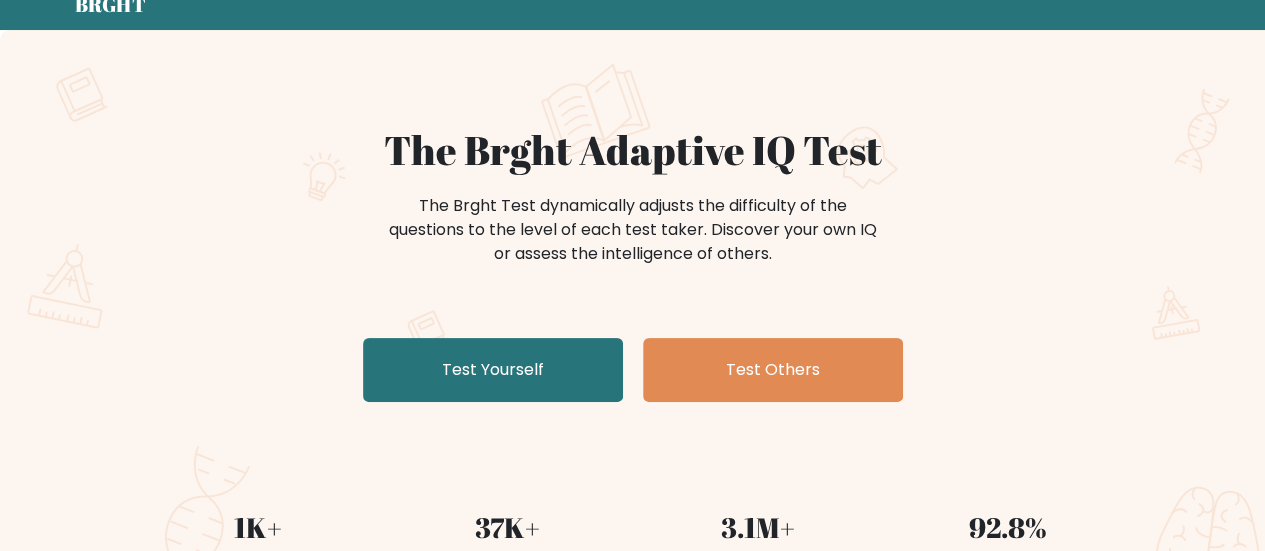 scroll, scrollTop: 146, scrollLeft: 0, axis: vertical 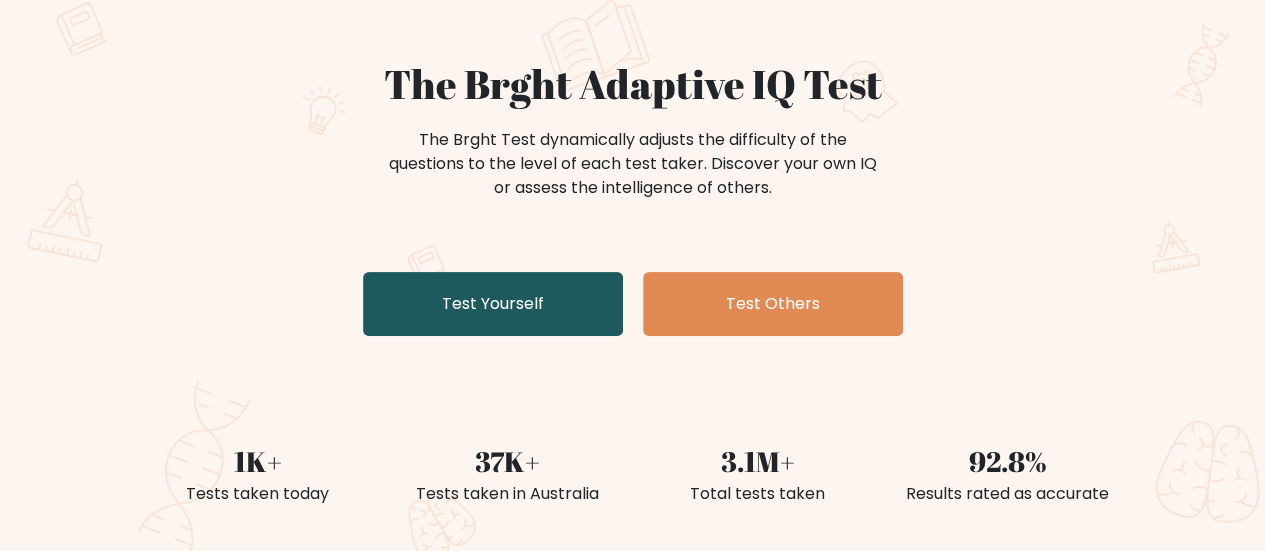click on "Test Yourself" at bounding box center [493, 304] 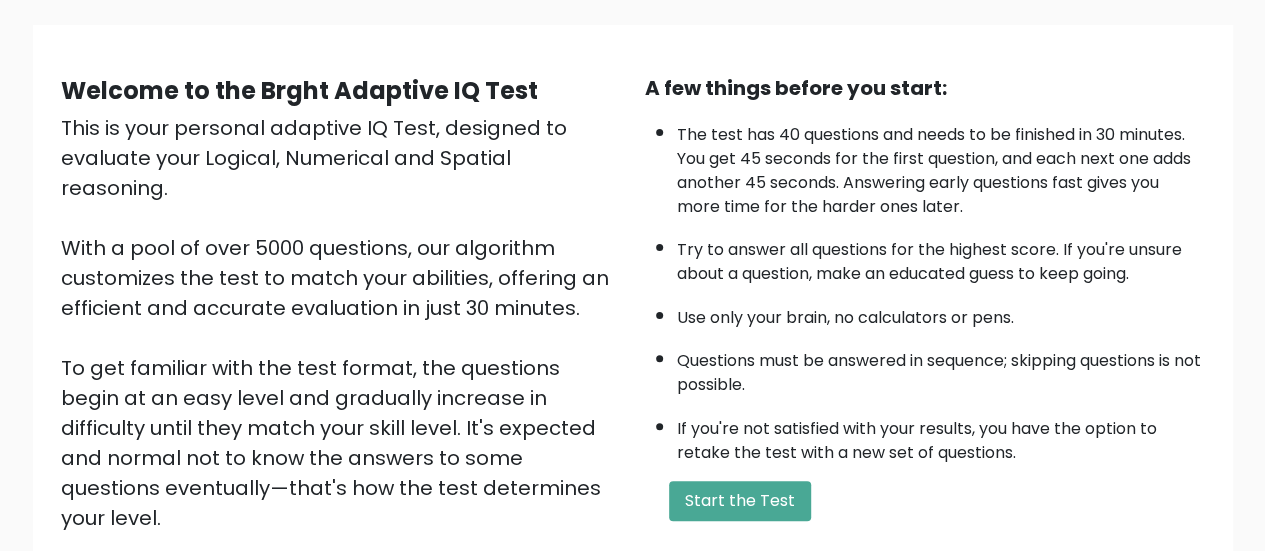 scroll, scrollTop: 134, scrollLeft: 0, axis: vertical 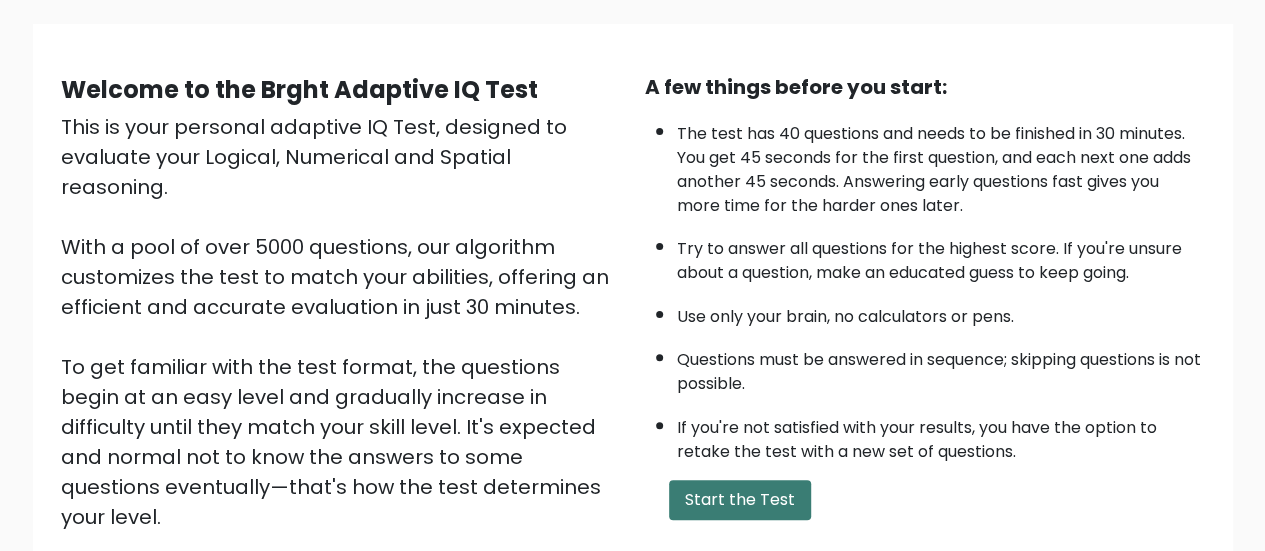 click on "Start the Test" at bounding box center (740, 500) 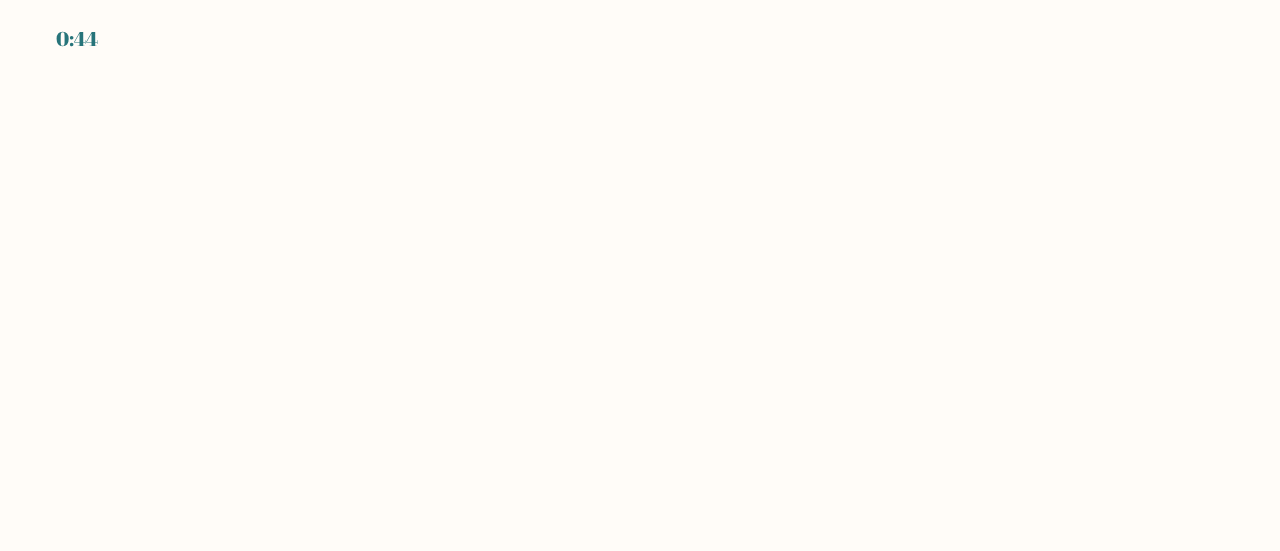 scroll, scrollTop: 0, scrollLeft: 0, axis: both 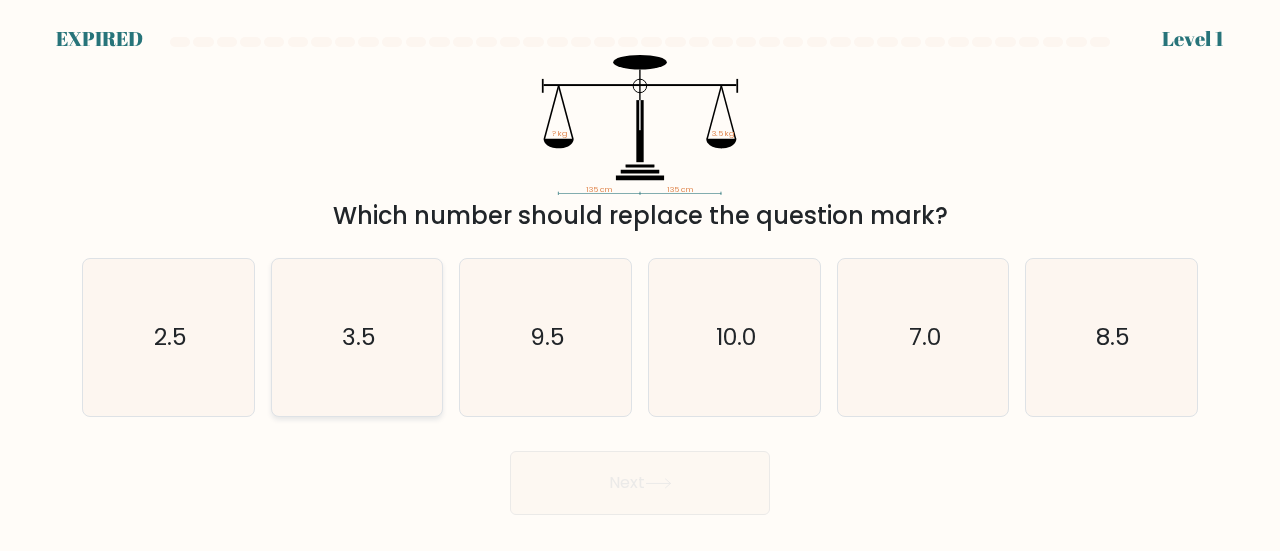 click on "3.5" 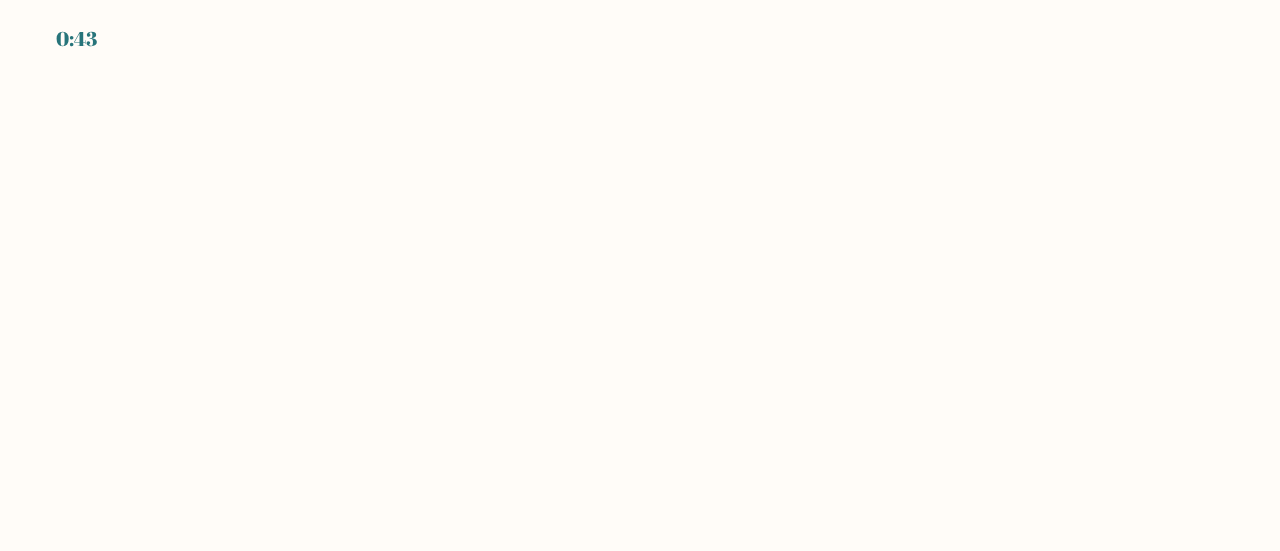 scroll, scrollTop: 0, scrollLeft: 0, axis: both 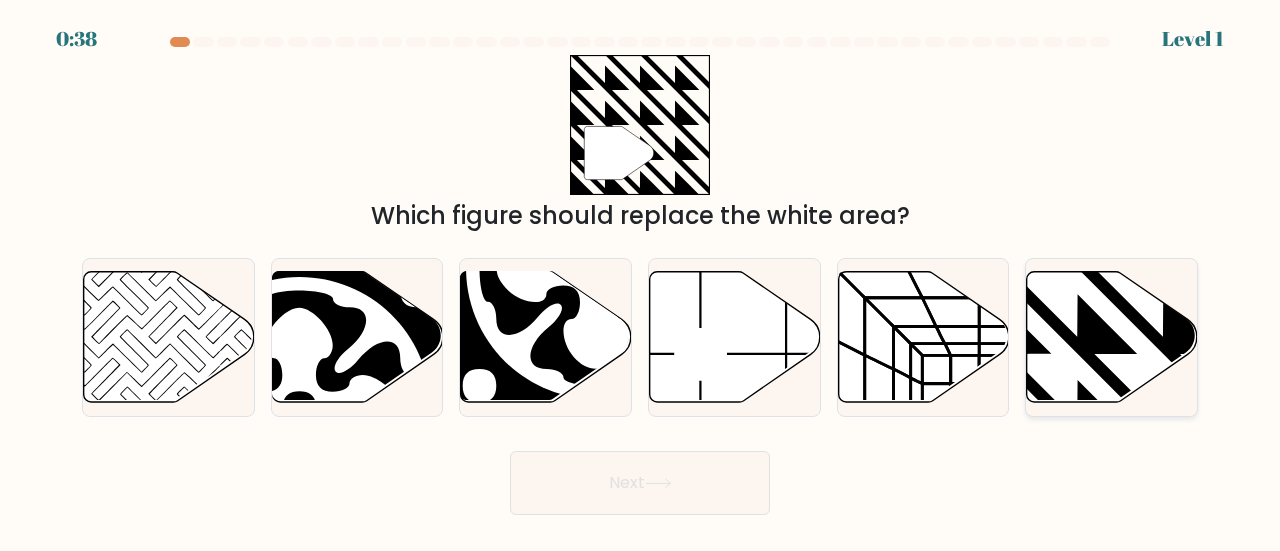 click 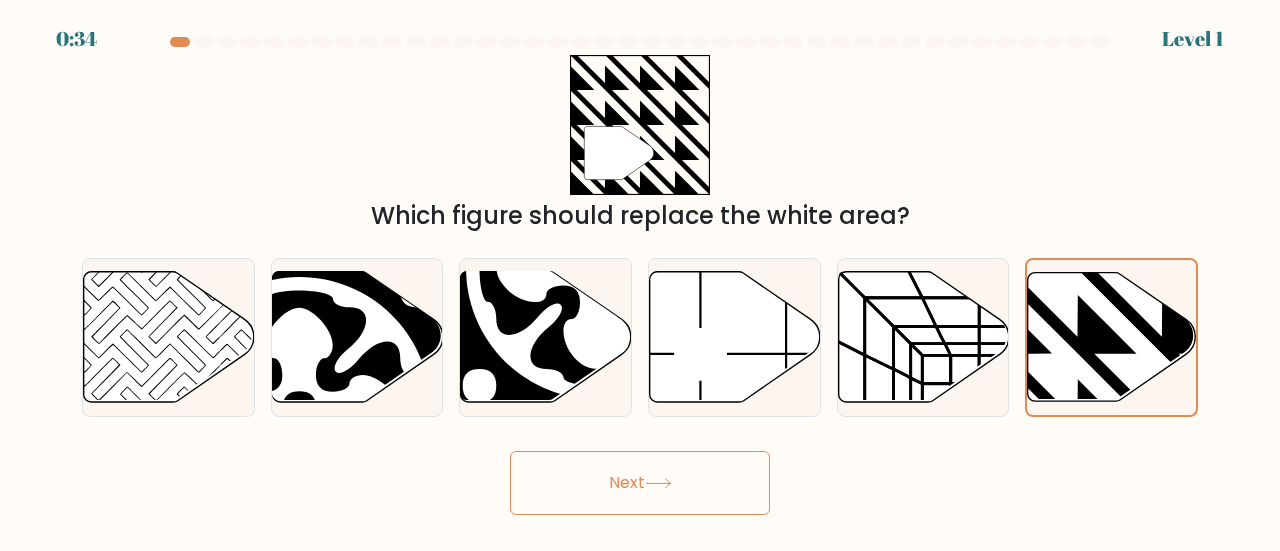 click on "Next" at bounding box center (640, 483) 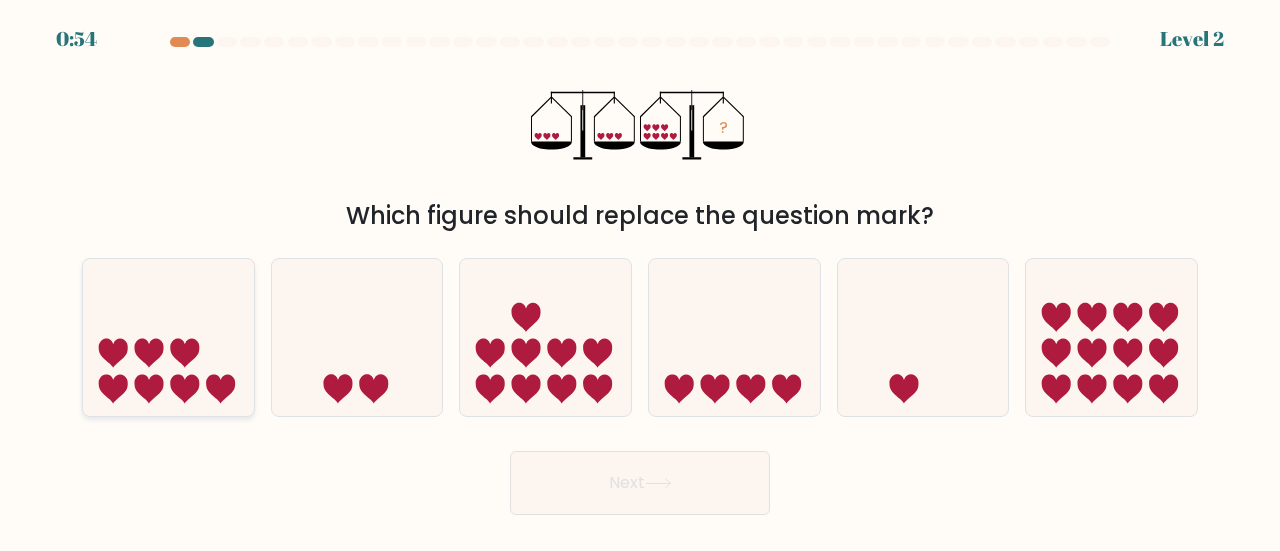click 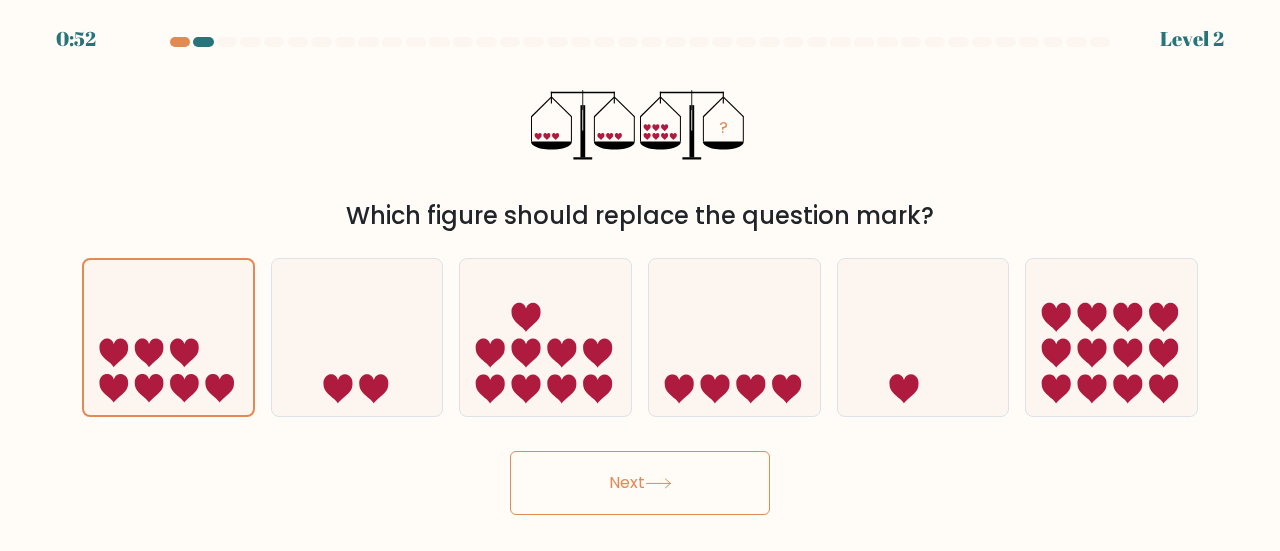 click on "Next" at bounding box center (640, 483) 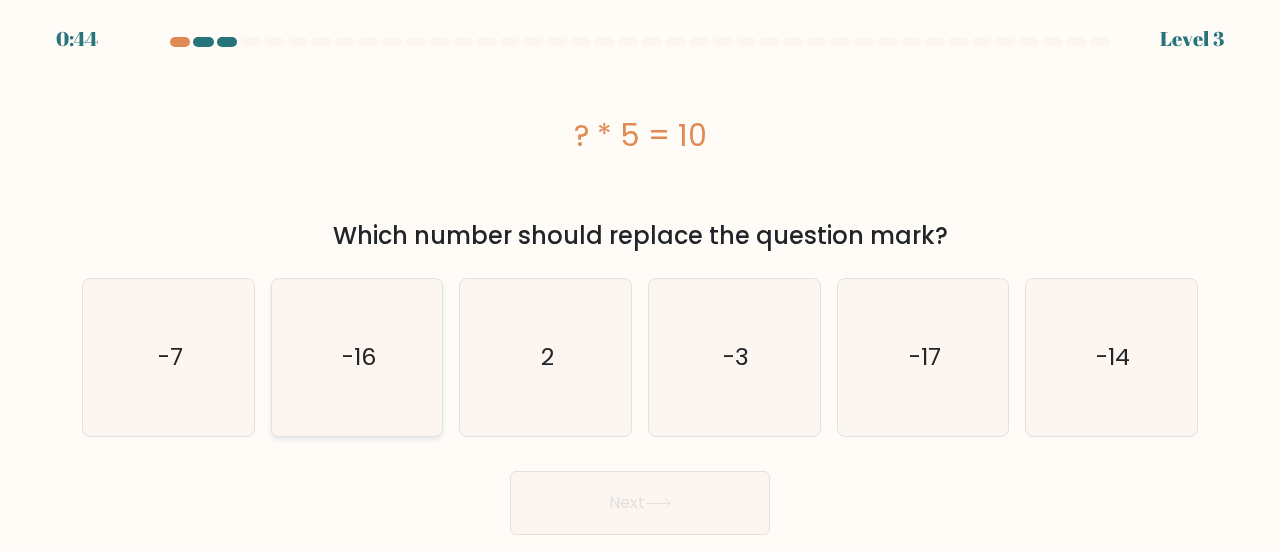 click on "-16" 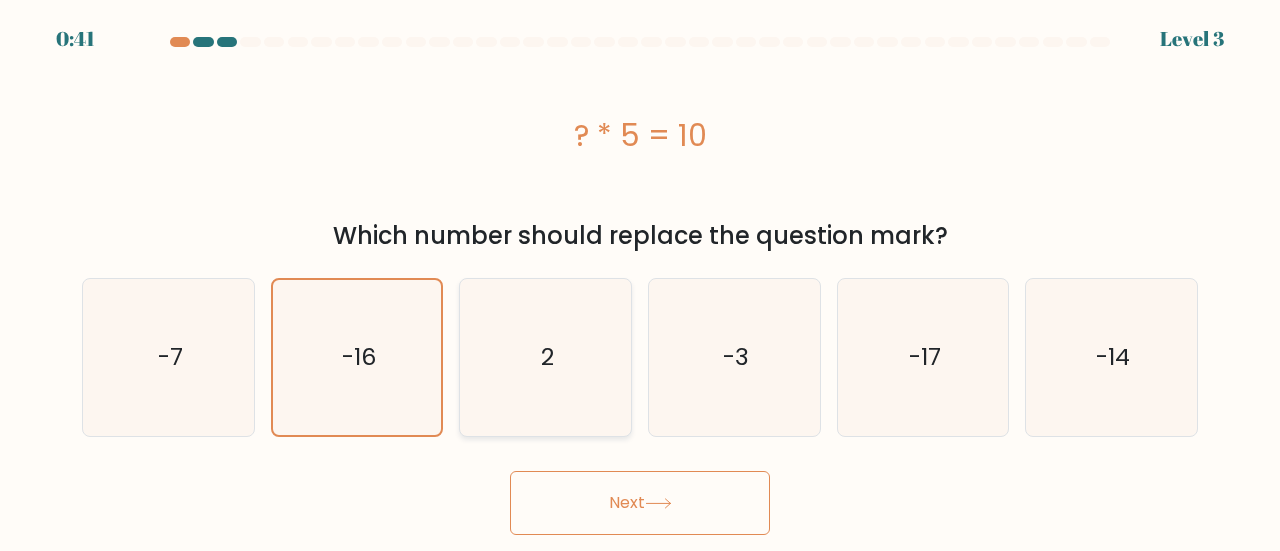 click on "2" 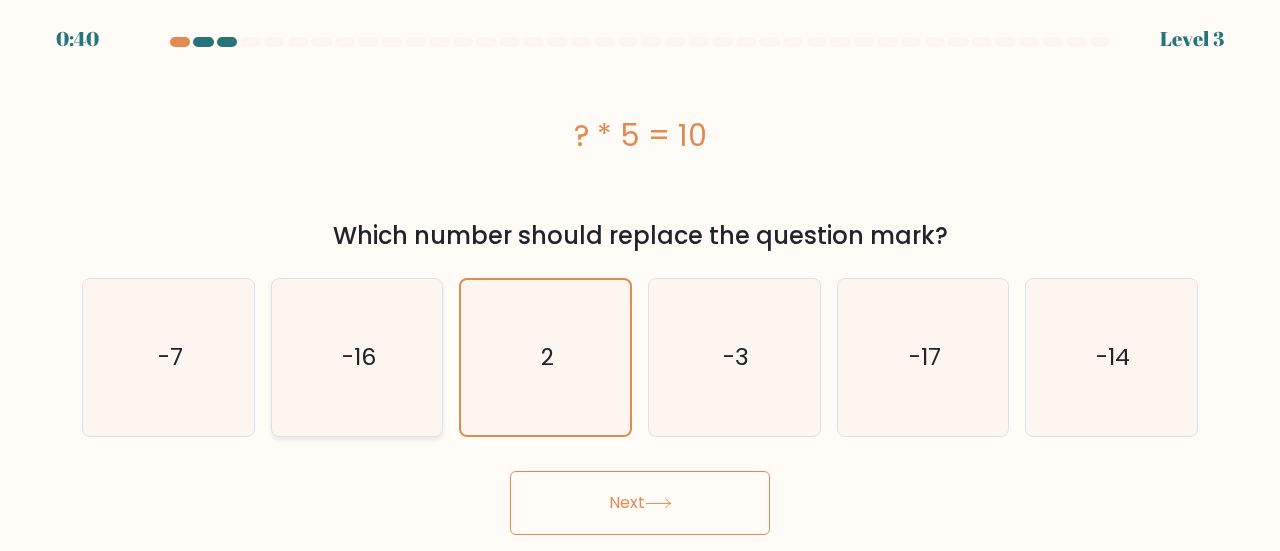 click on "-16" 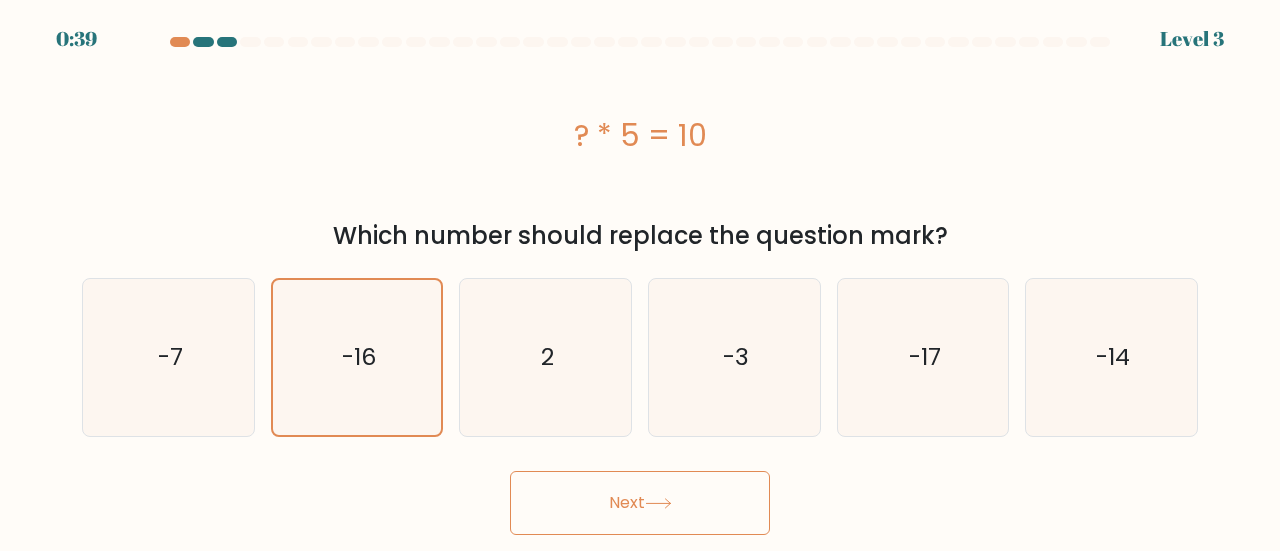 click on "Next" at bounding box center [640, 503] 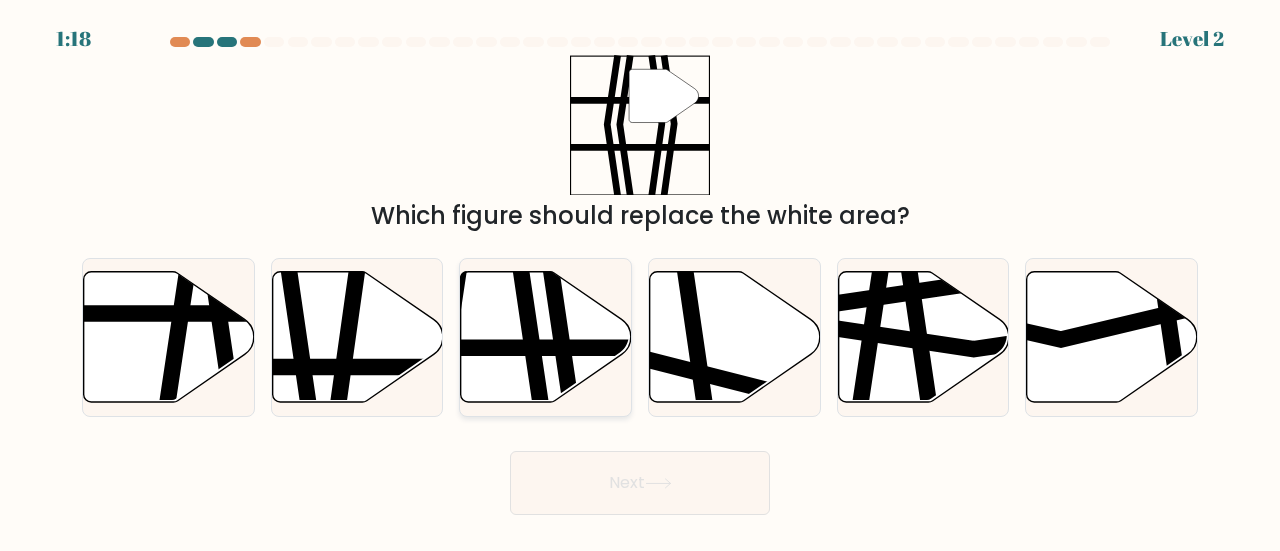click 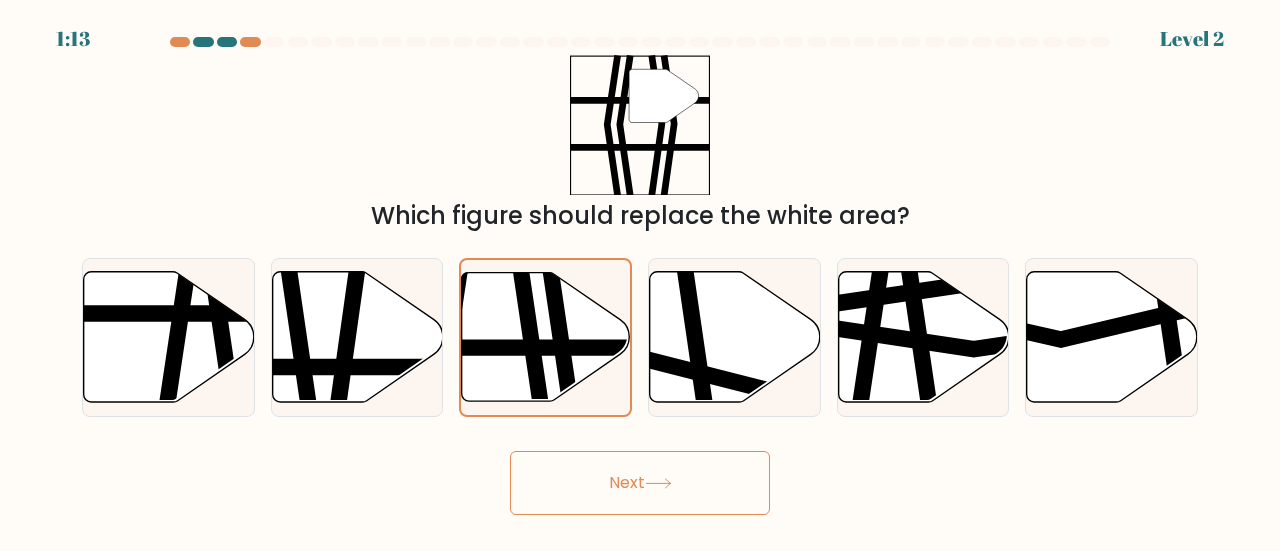 click on "Next" at bounding box center [640, 483] 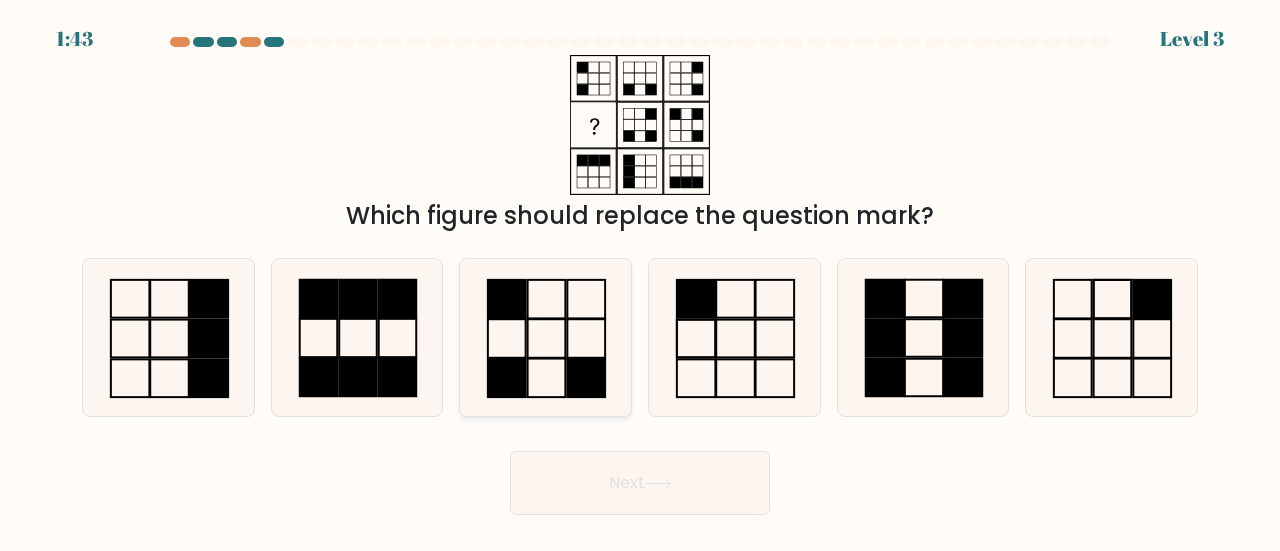 click 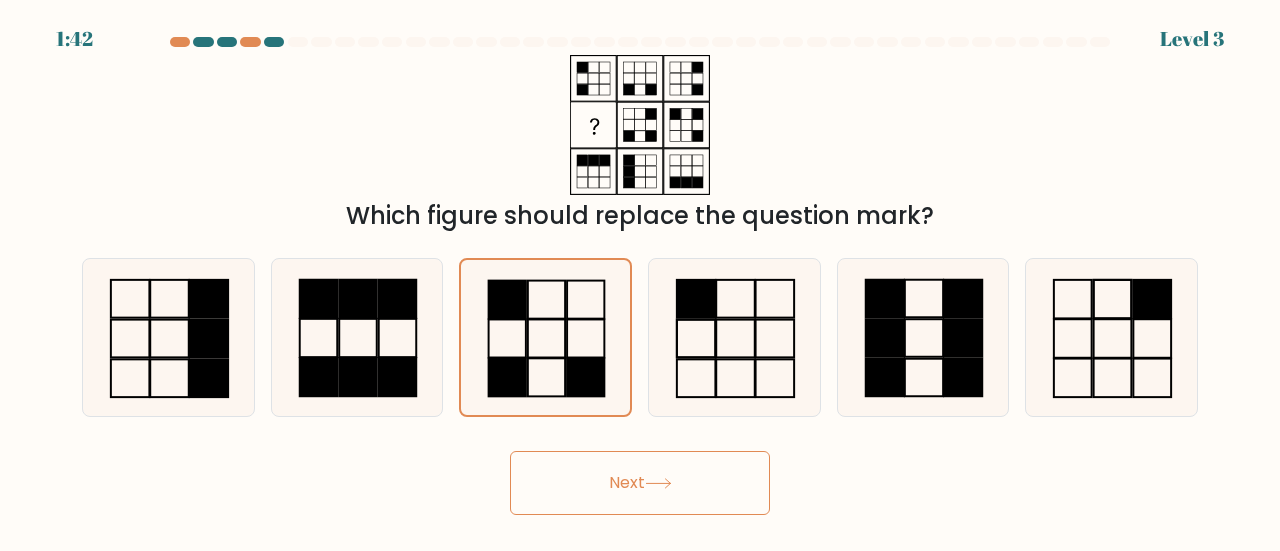 click on "Next" at bounding box center [640, 483] 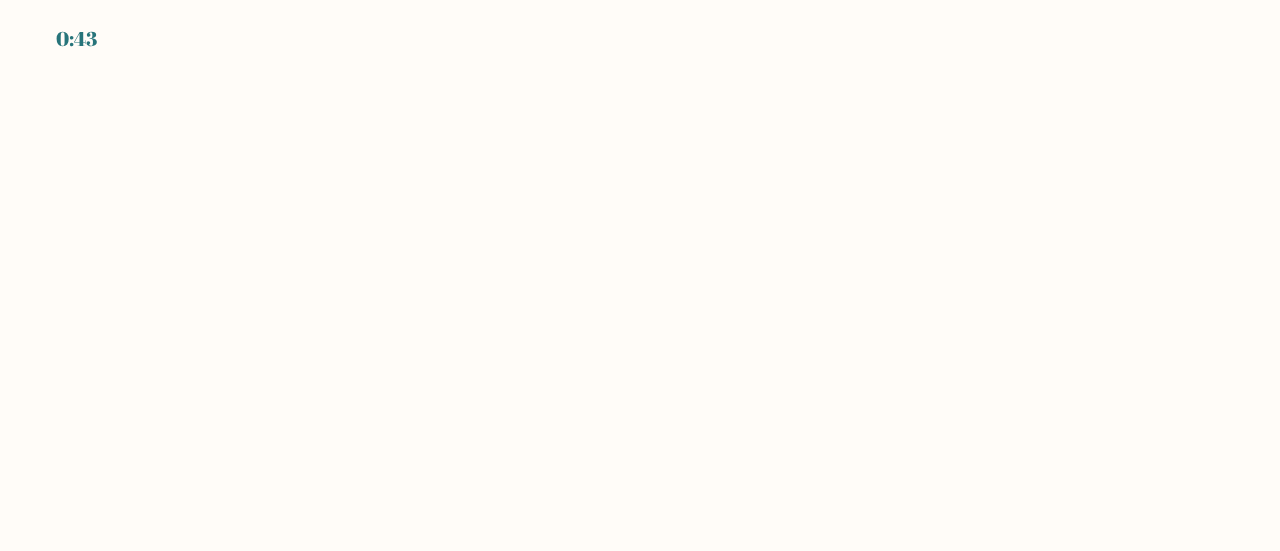 scroll, scrollTop: 0, scrollLeft: 0, axis: both 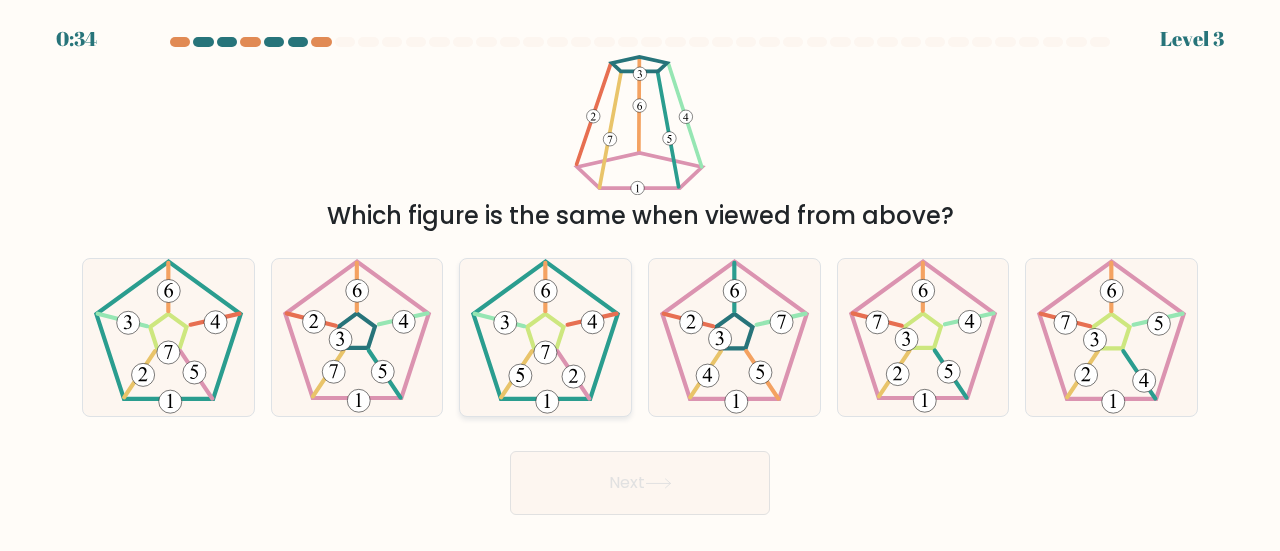 click 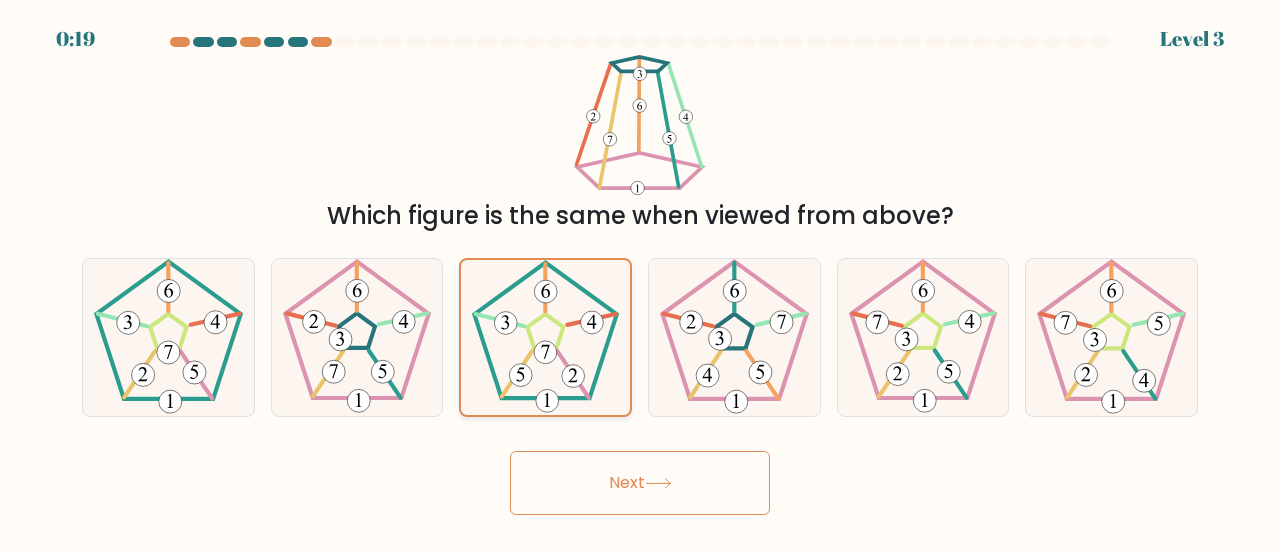 click 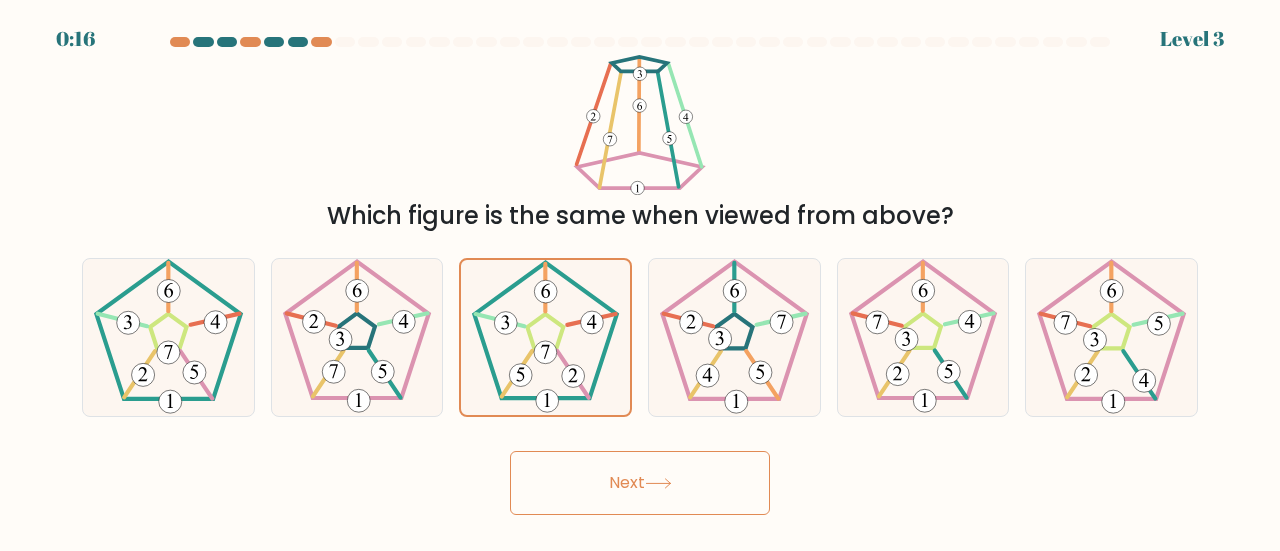 click on "Next" at bounding box center [640, 483] 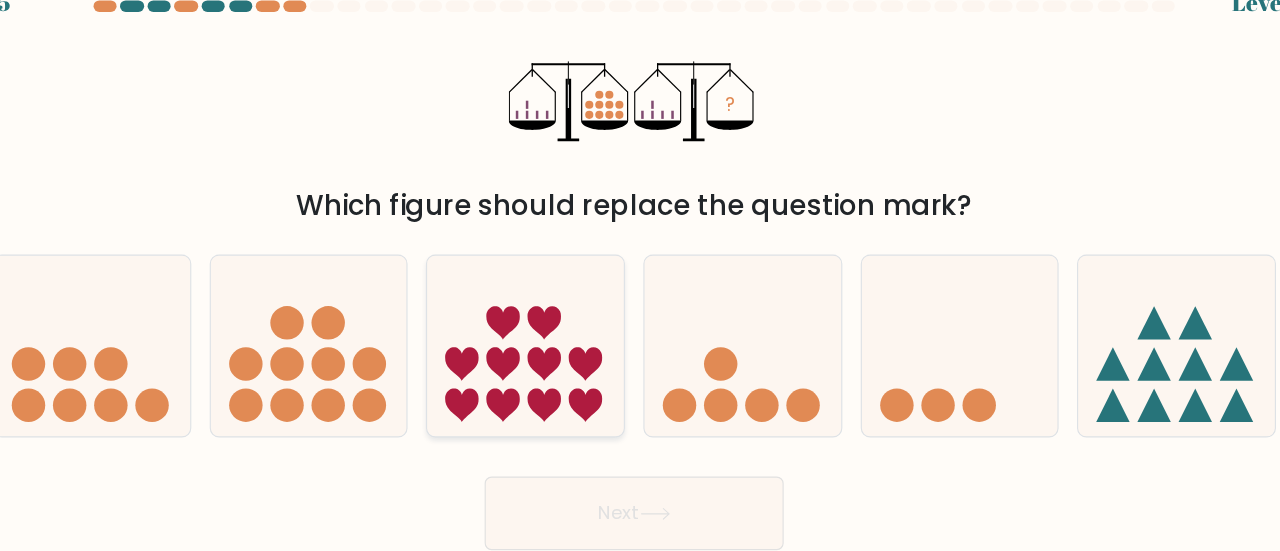 click 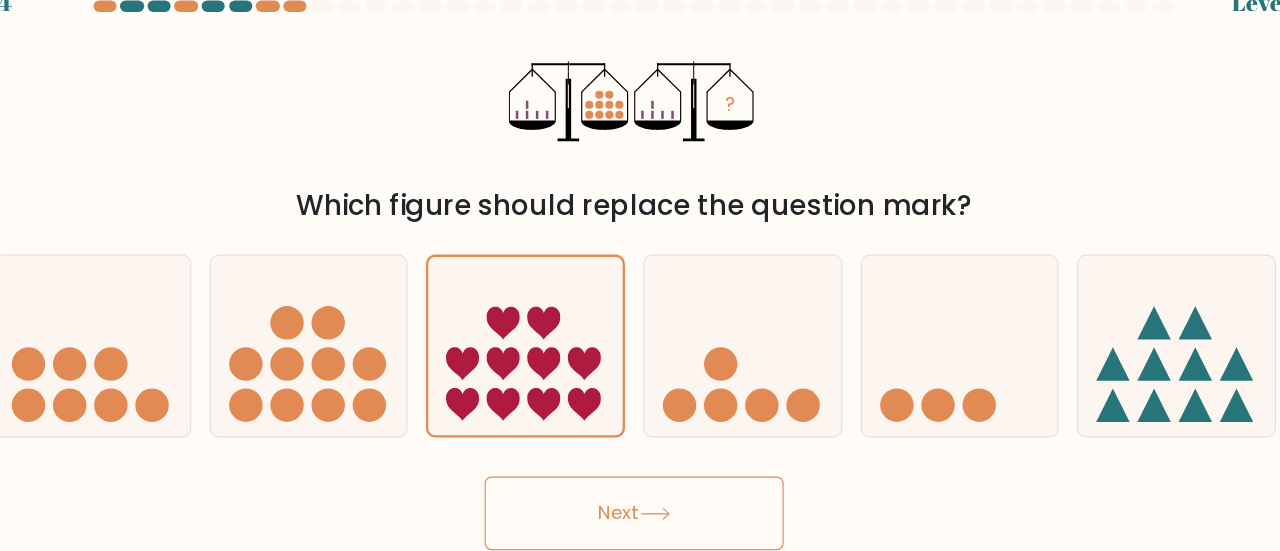 click on "Next" at bounding box center (640, 483) 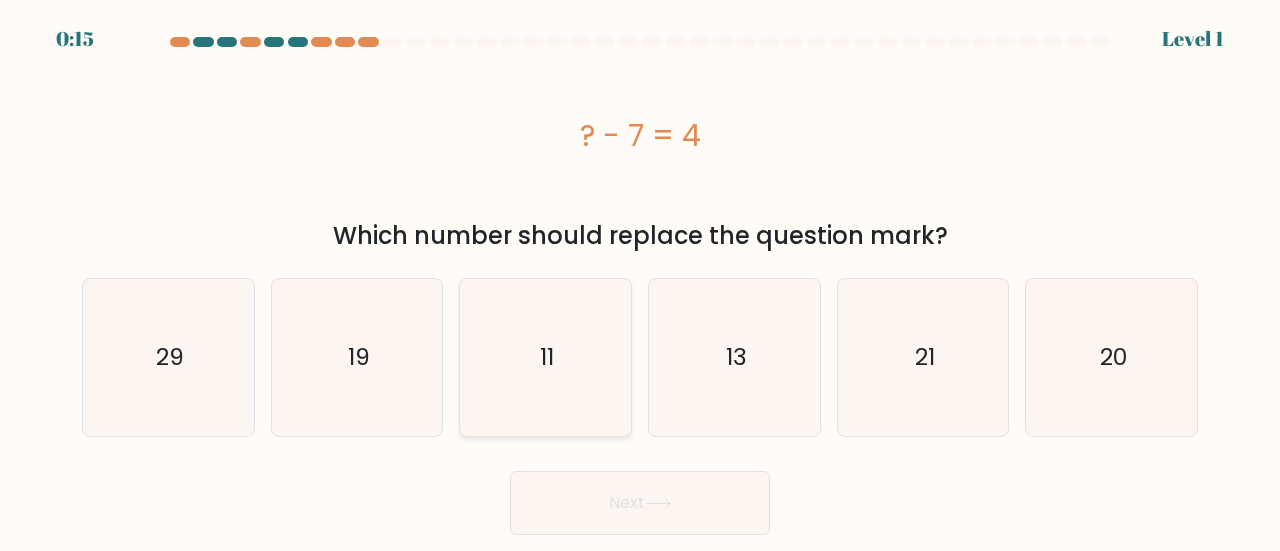 click on "11" 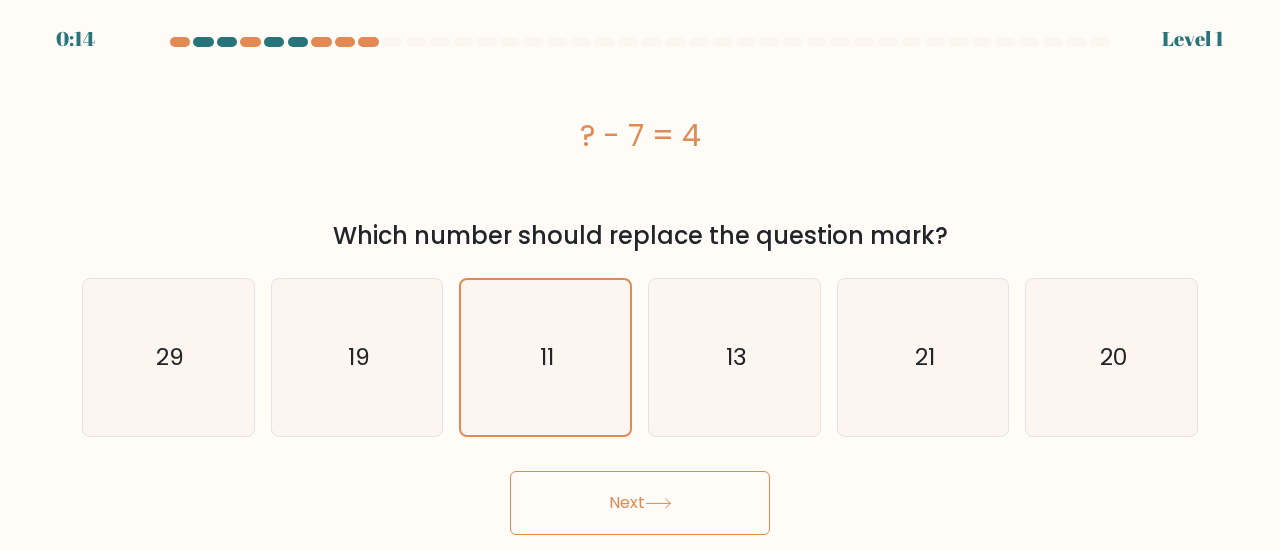 click on "Next" at bounding box center [640, 503] 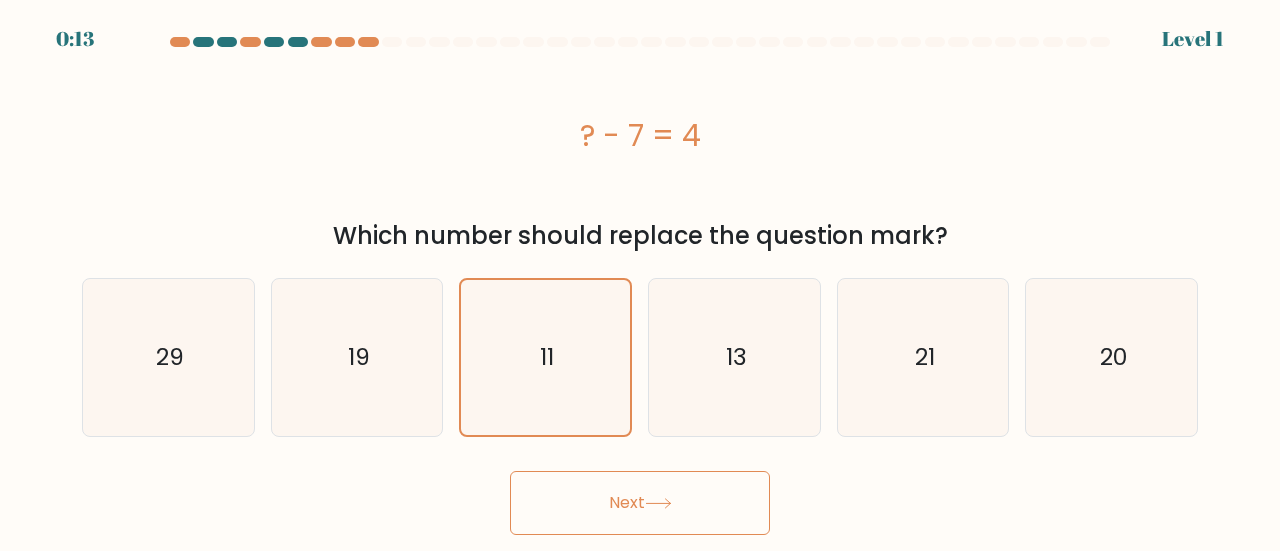 click on "Next" at bounding box center (640, 503) 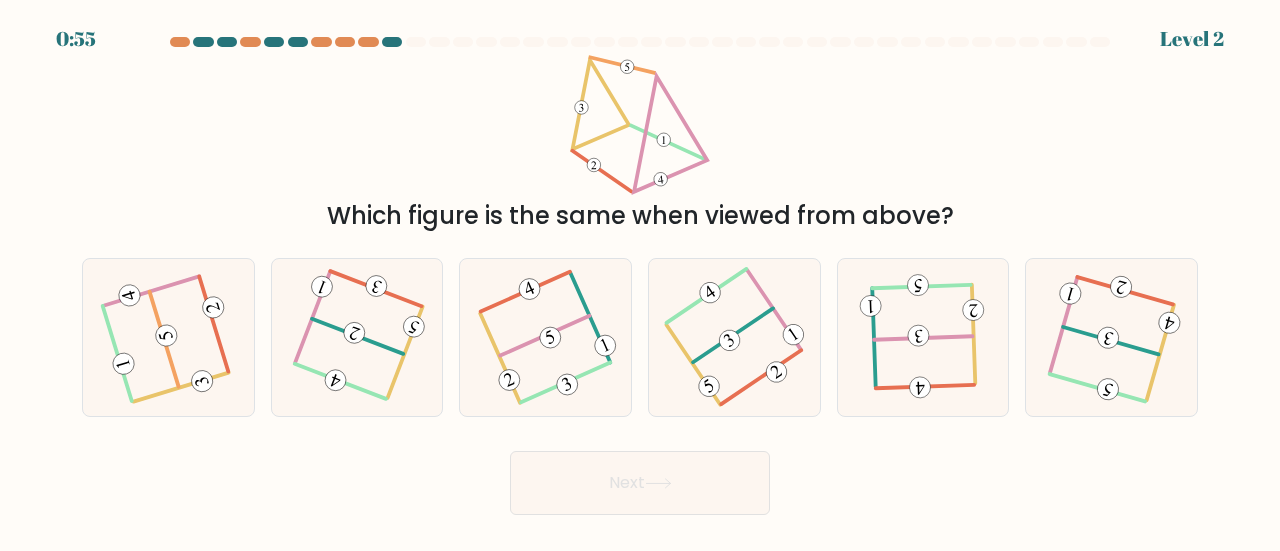 click at bounding box center [1076, 42] 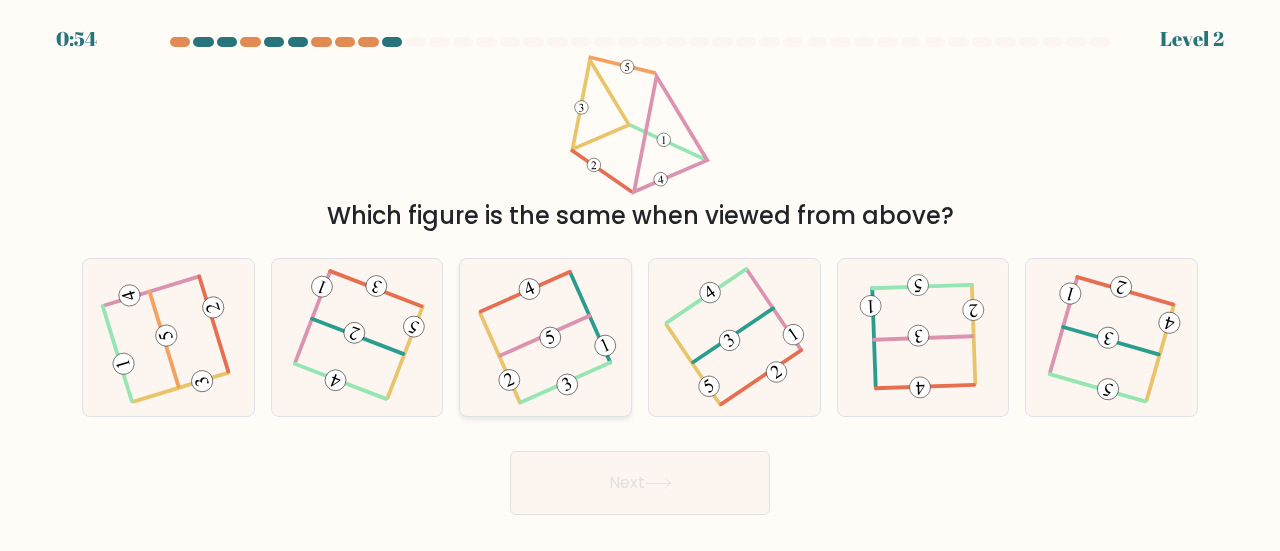 click 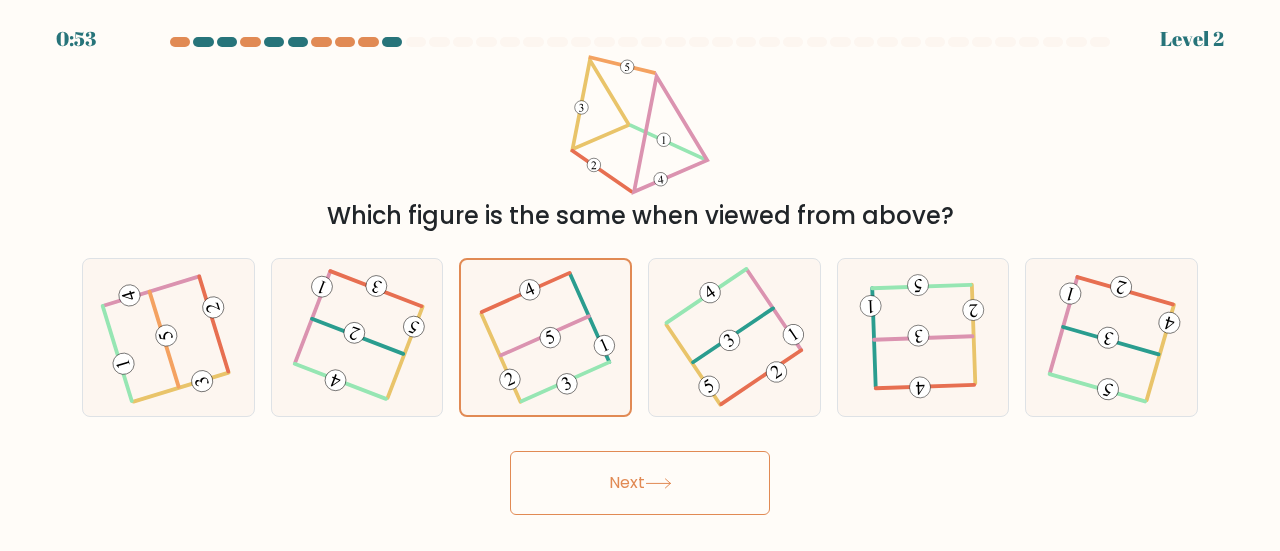 click 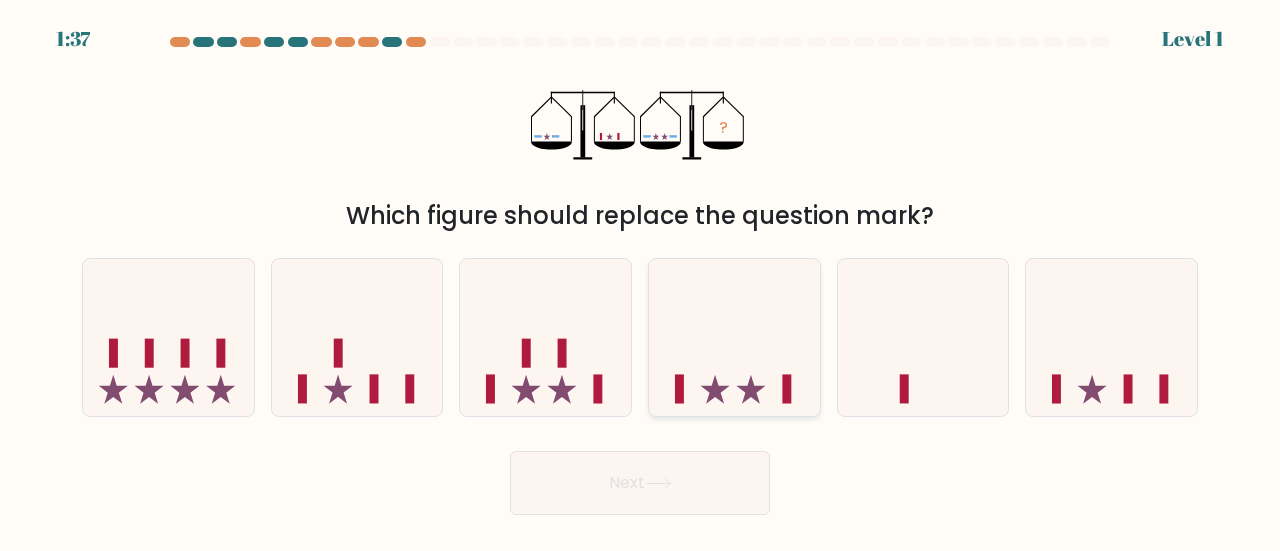 click 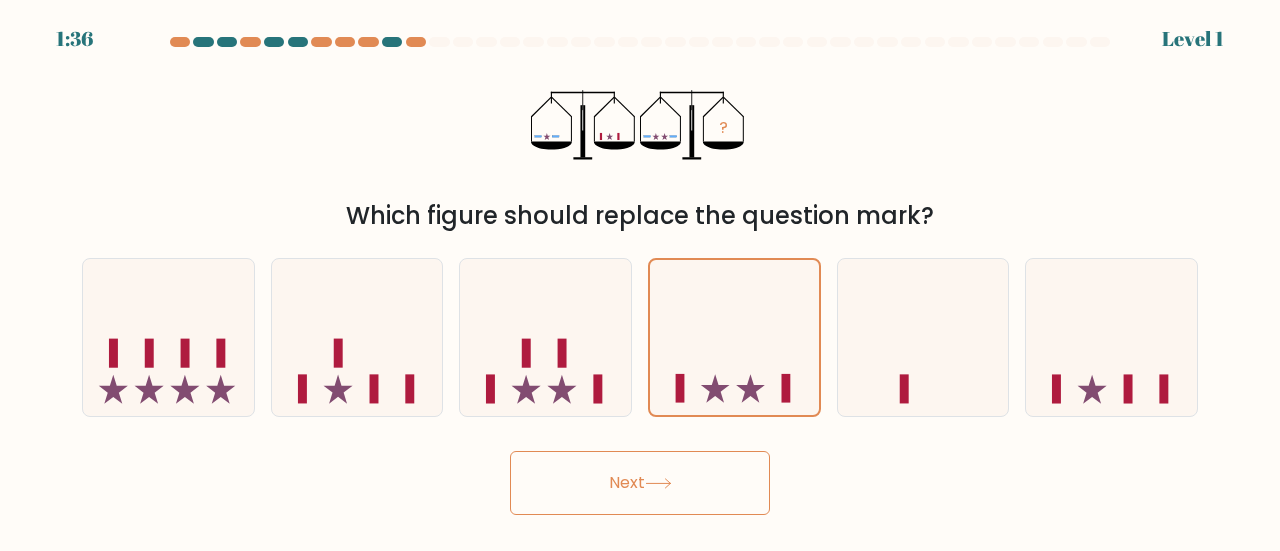 click on "Next" at bounding box center (640, 483) 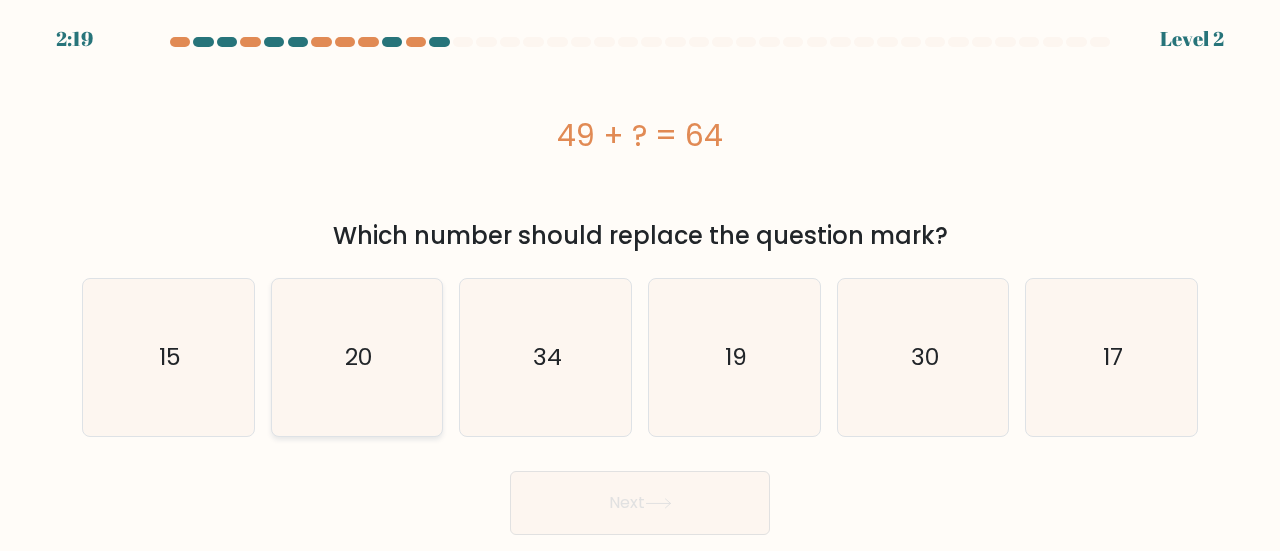 click on "20" 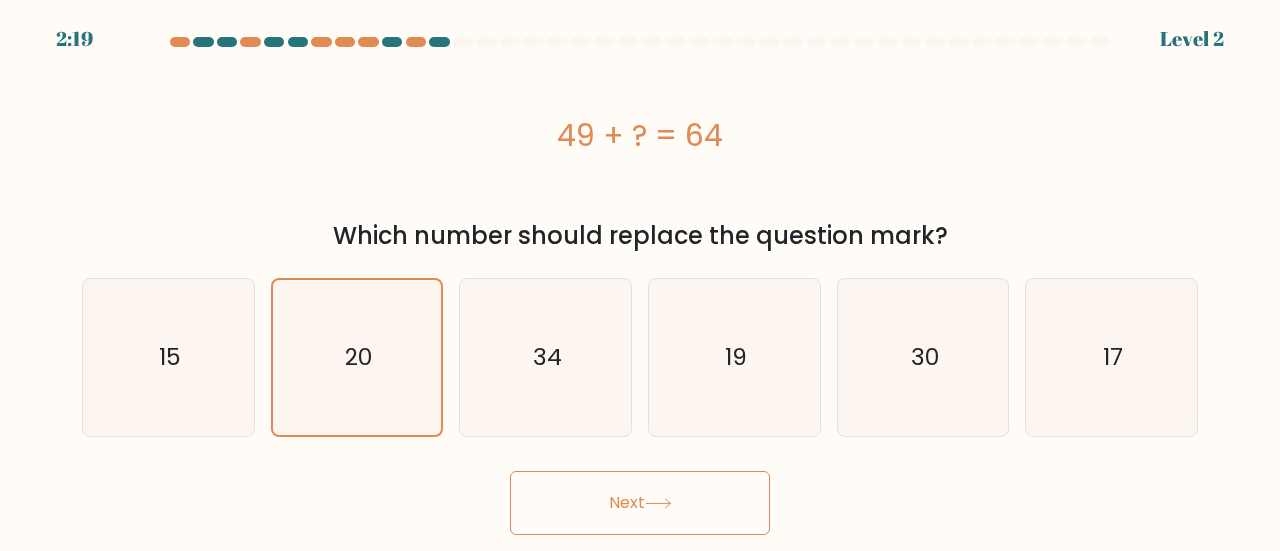 click on "Next" at bounding box center (640, 503) 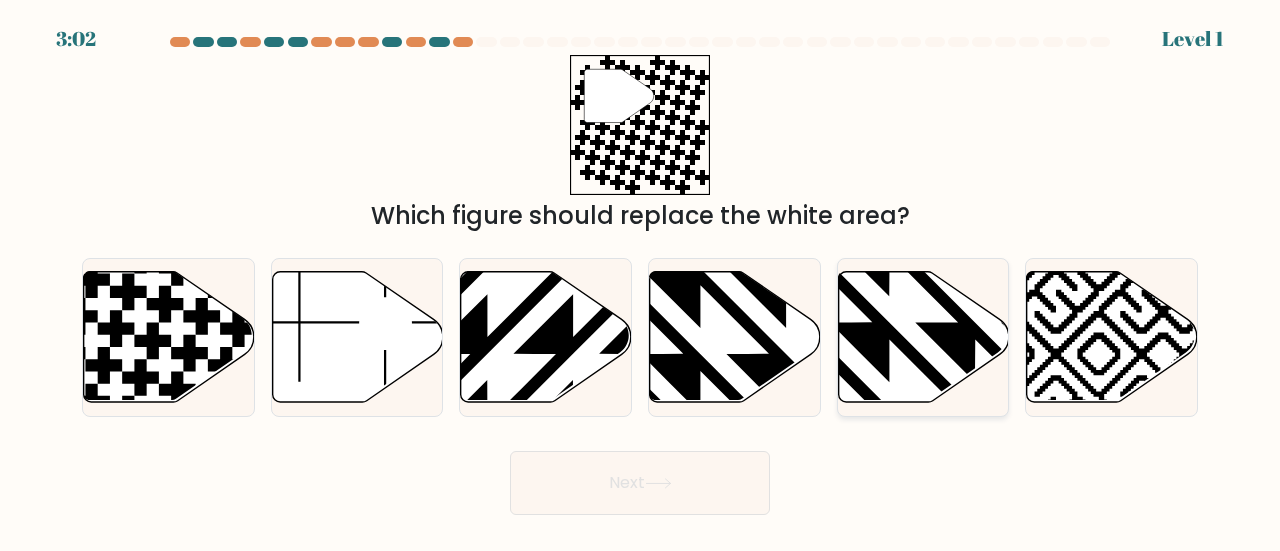 click 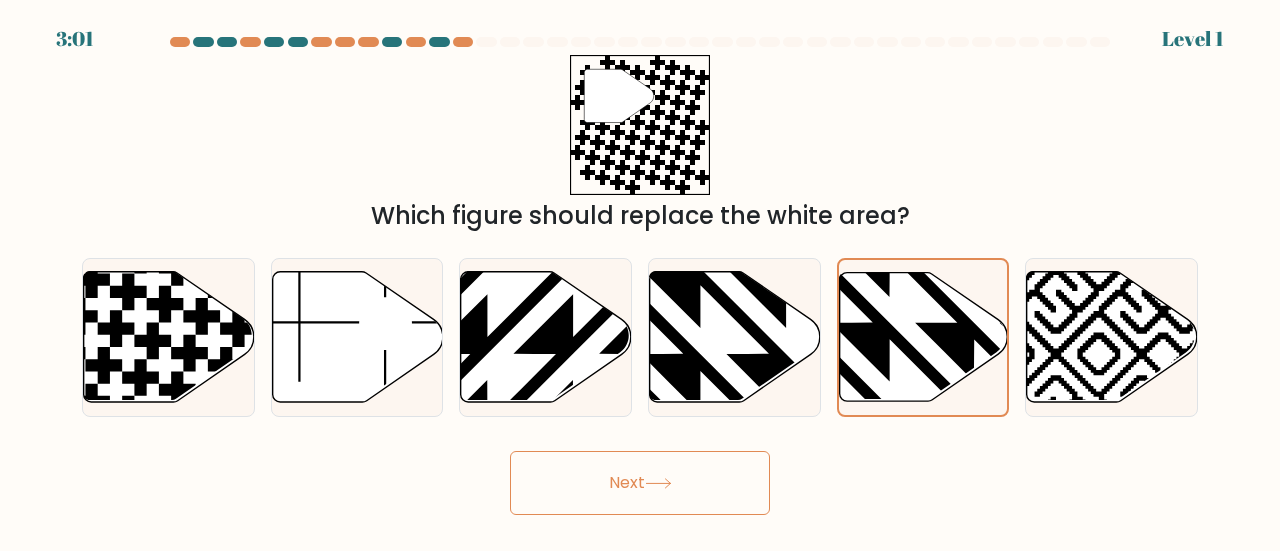 click 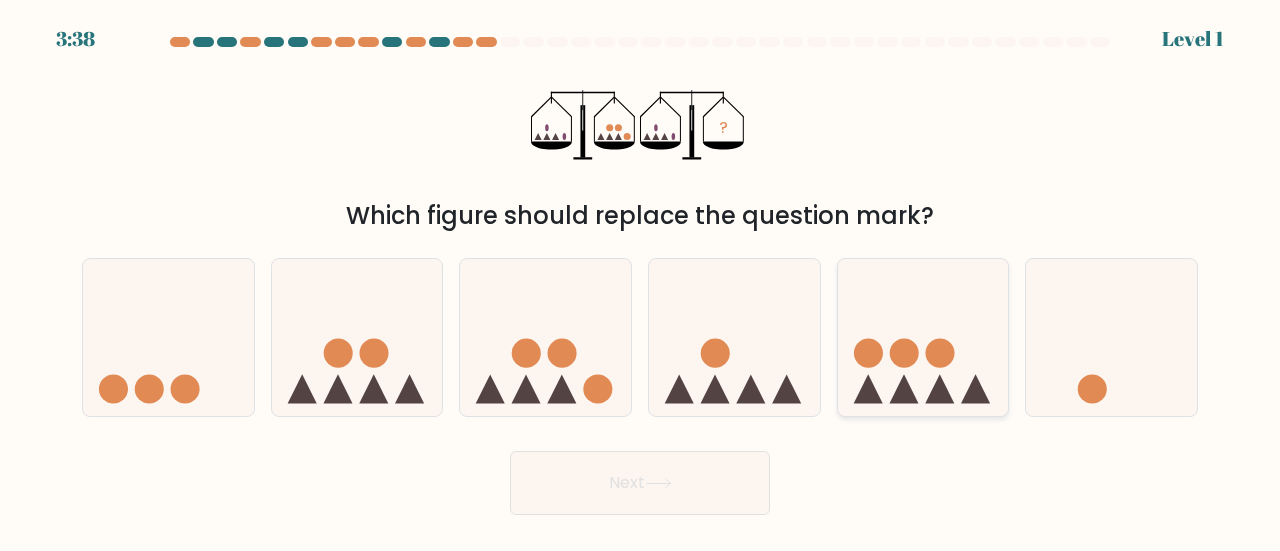 click 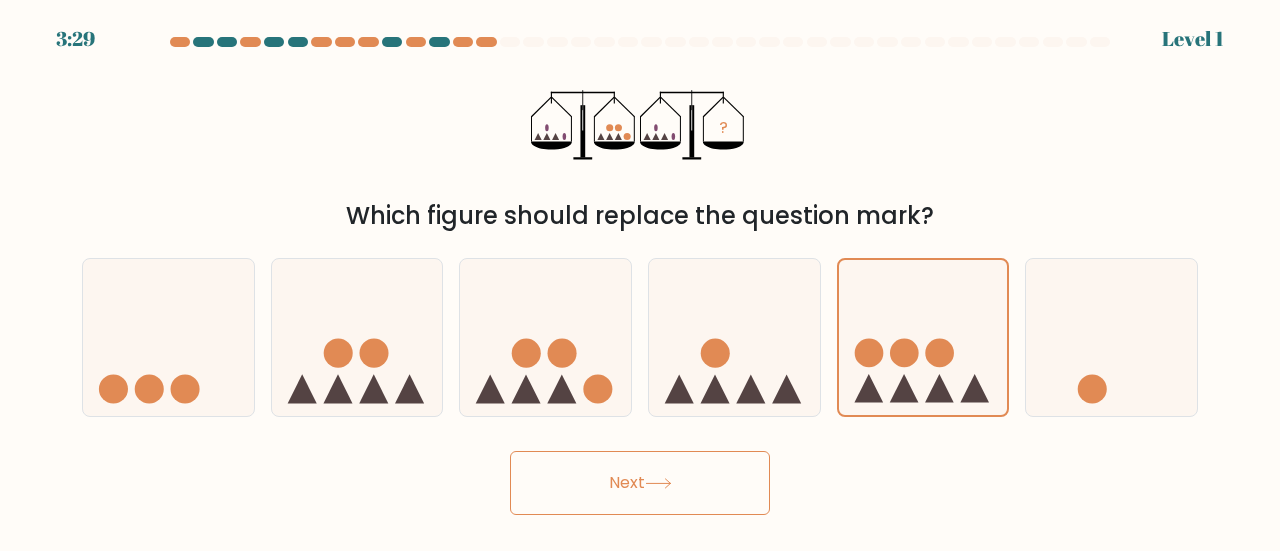 click on "Next" at bounding box center (640, 483) 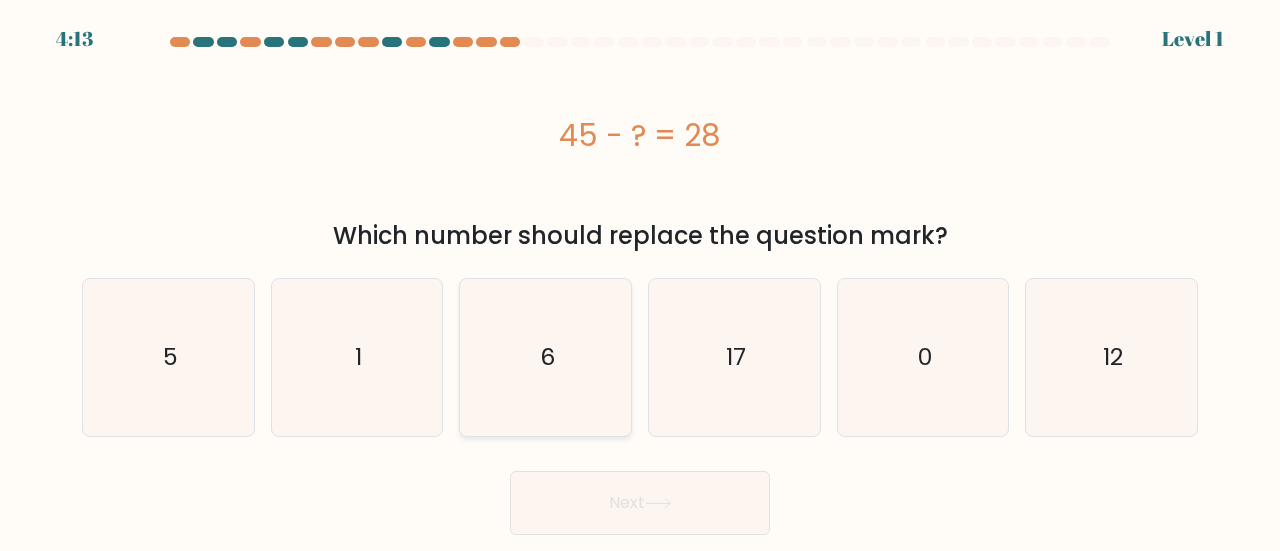 click on "6" 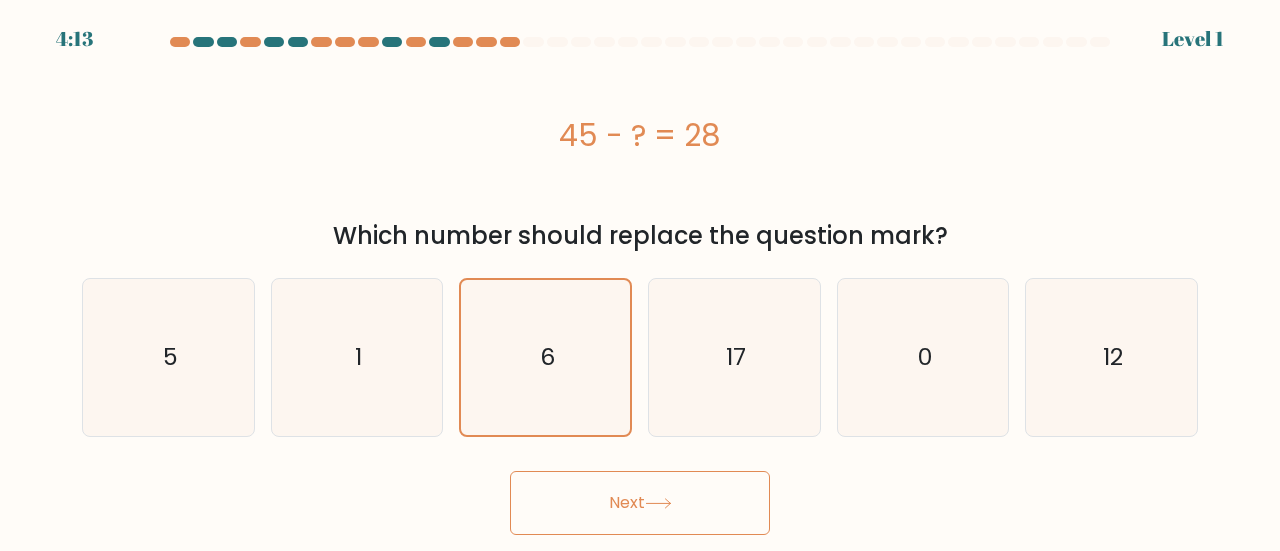 click on "Next" at bounding box center (640, 503) 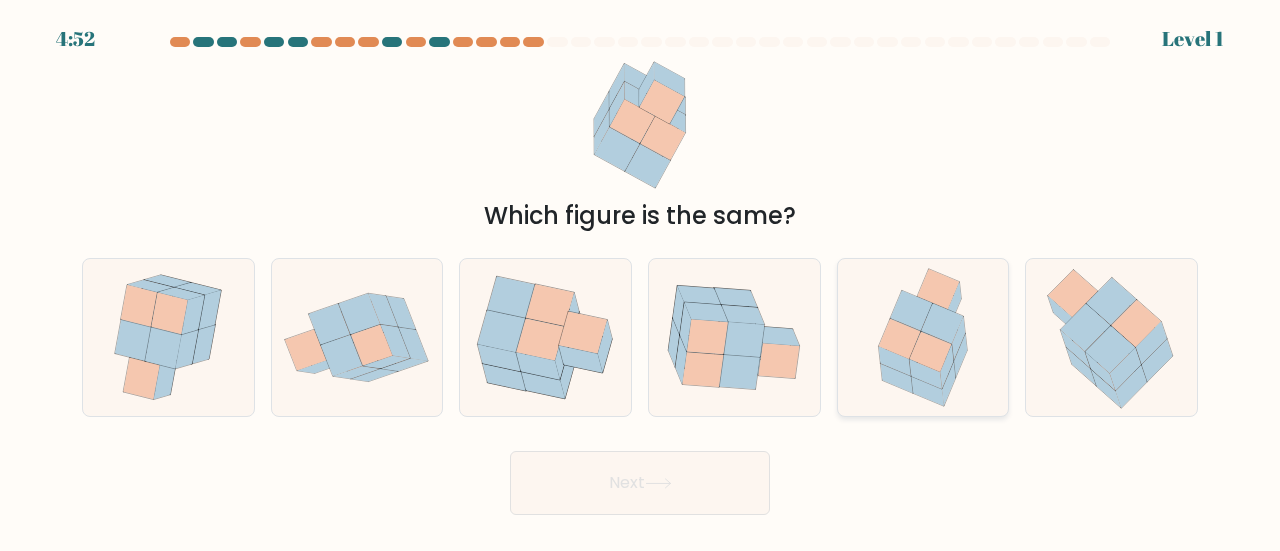 click at bounding box center [923, 337] 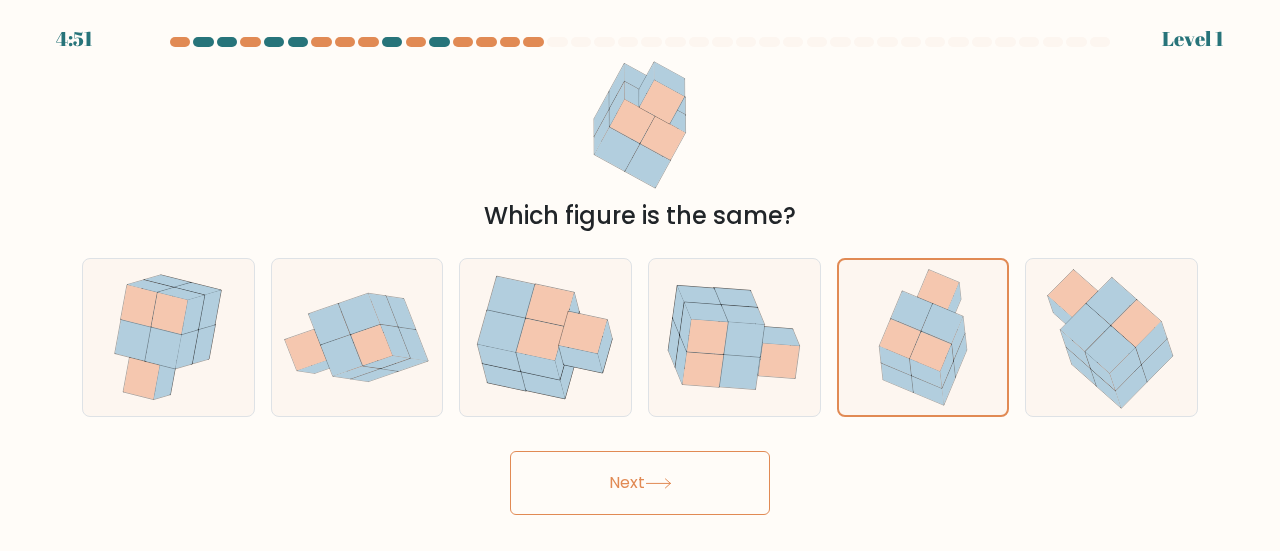 click on "Next" at bounding box center [640, 483] 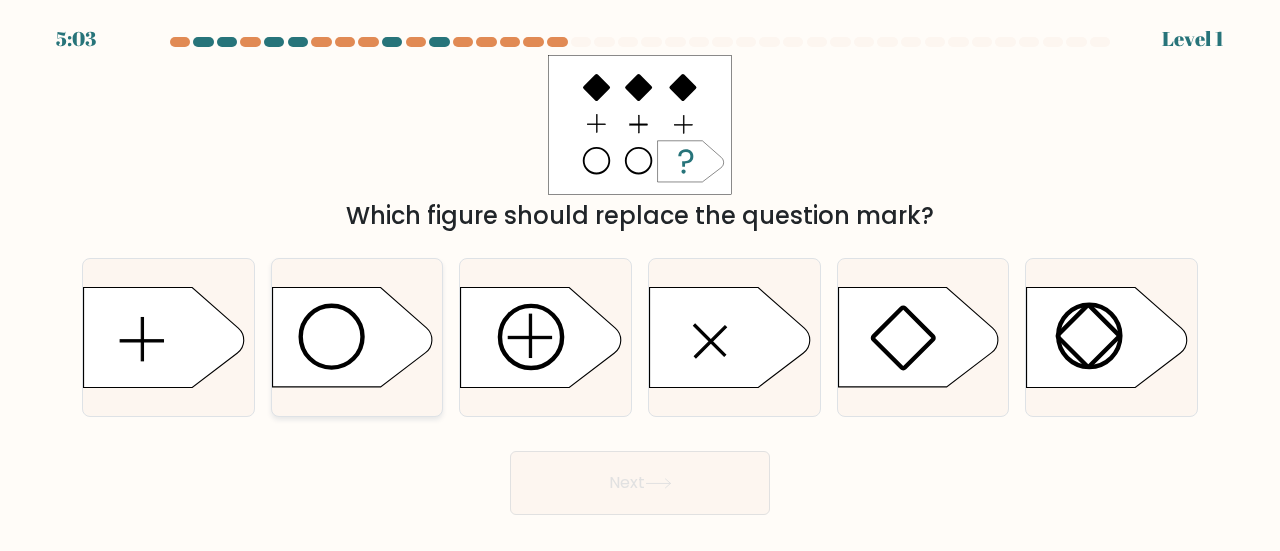 click 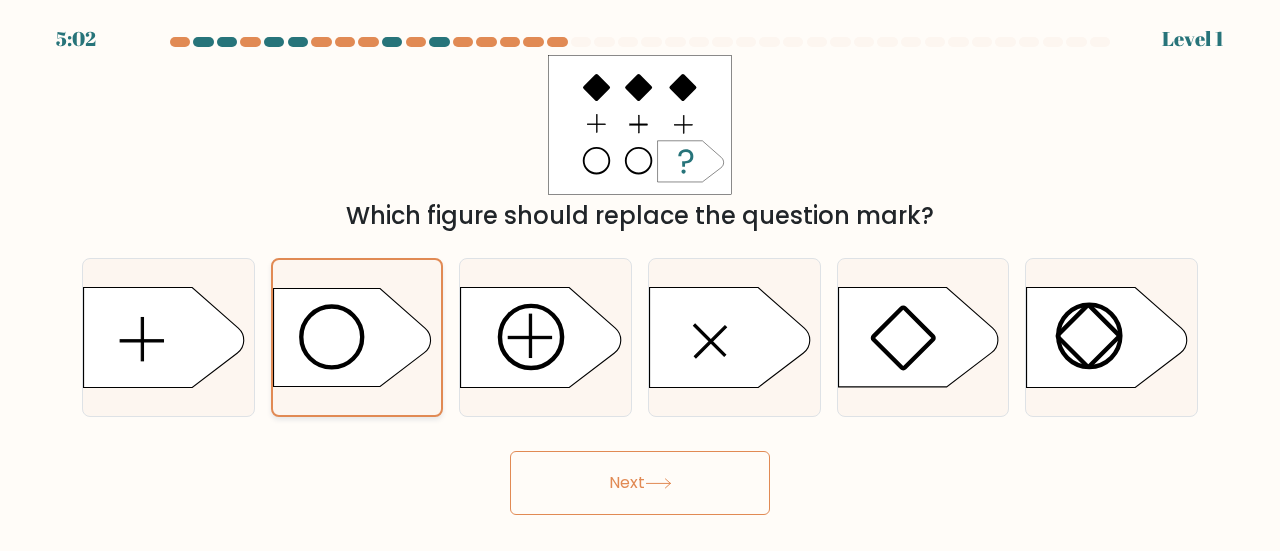 click on "Next" at bounding box center (640, 483) 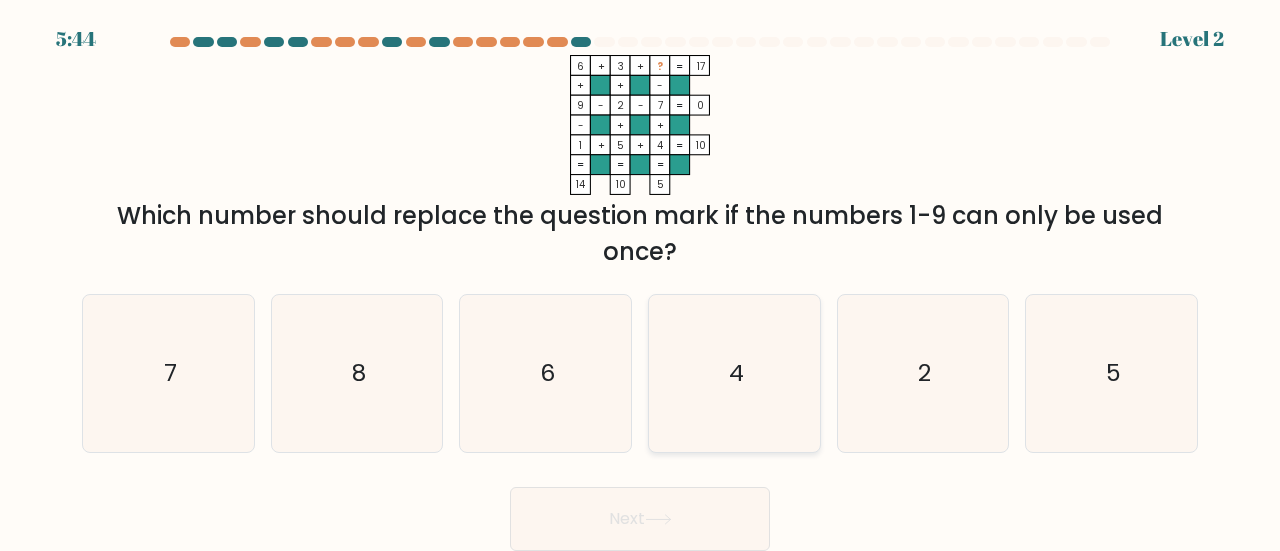 click on "4" 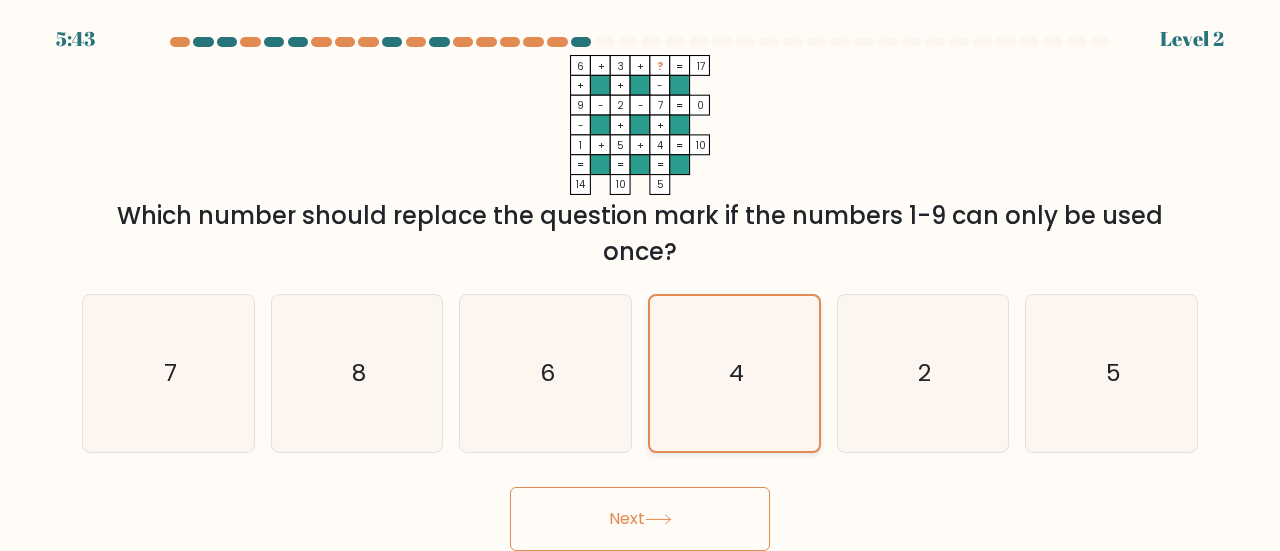 click on "Next" at bounding box center [640, 519] 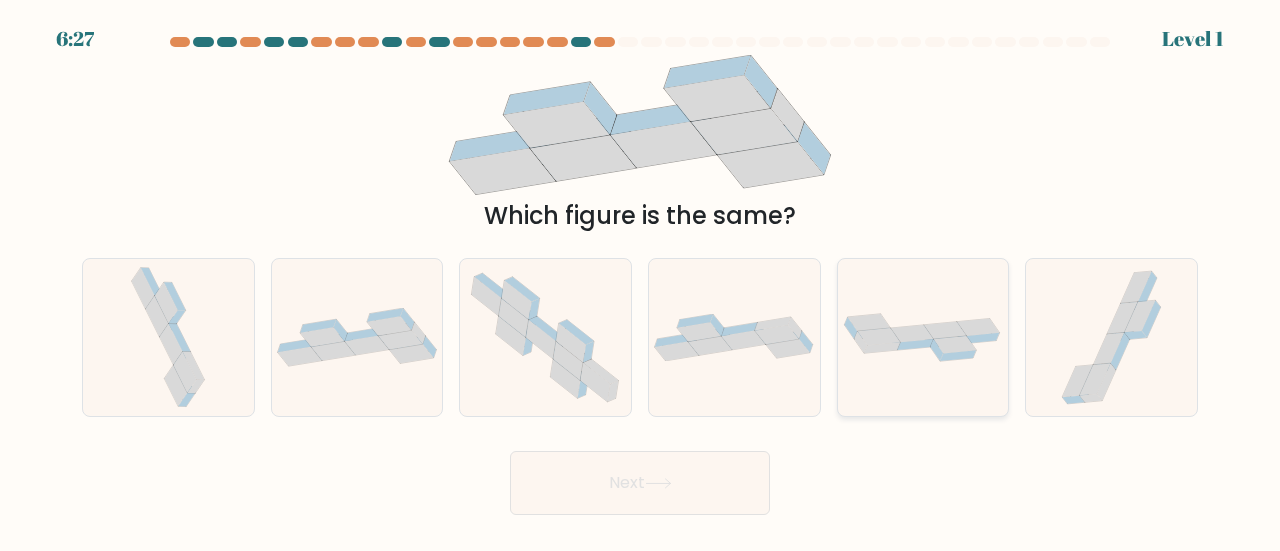 click 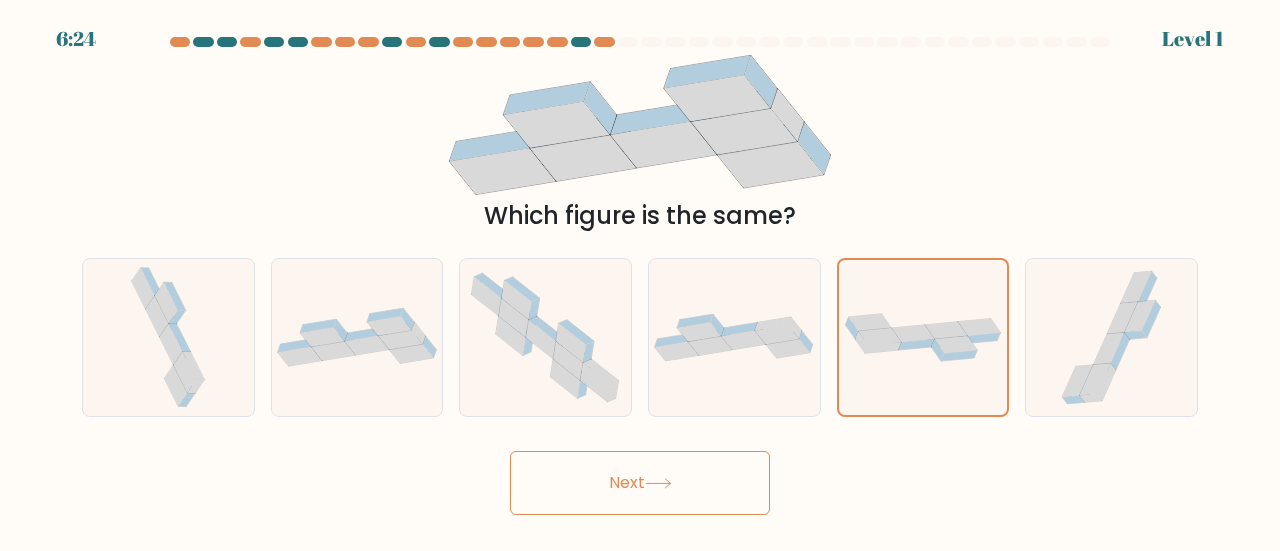 click on "Next" at bounding box center [640, 483] 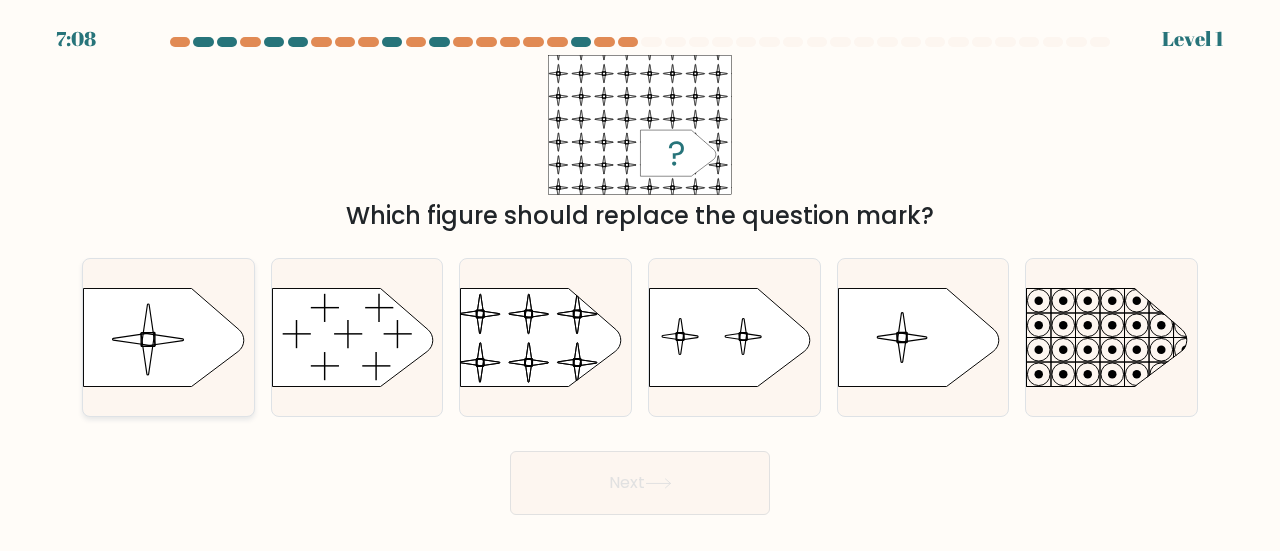 click 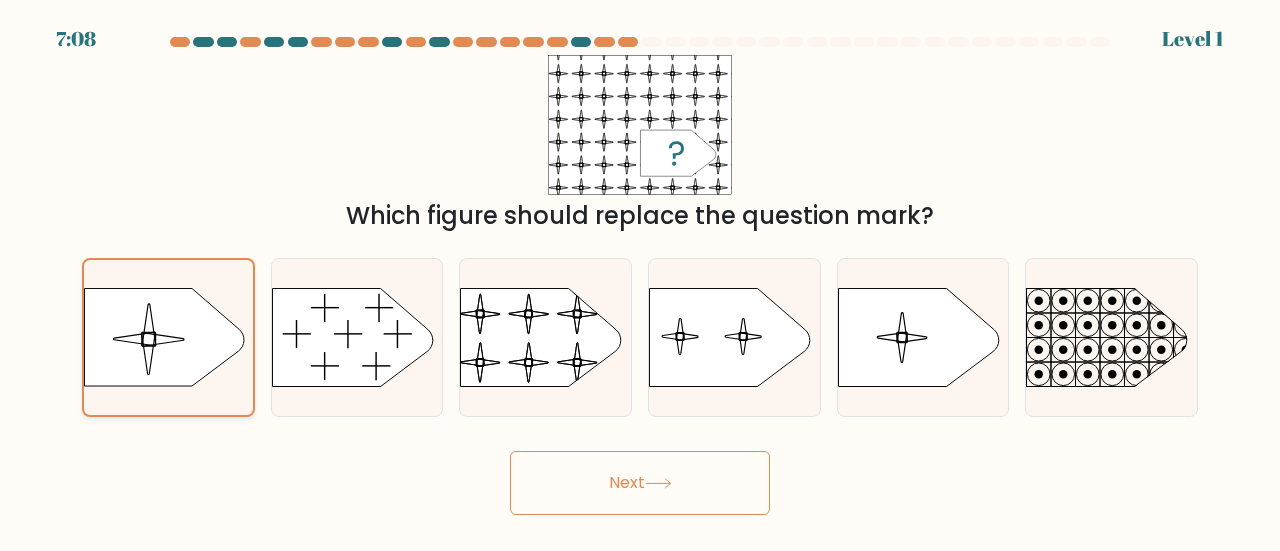 click on "Next" at bounding box center [640, 483] 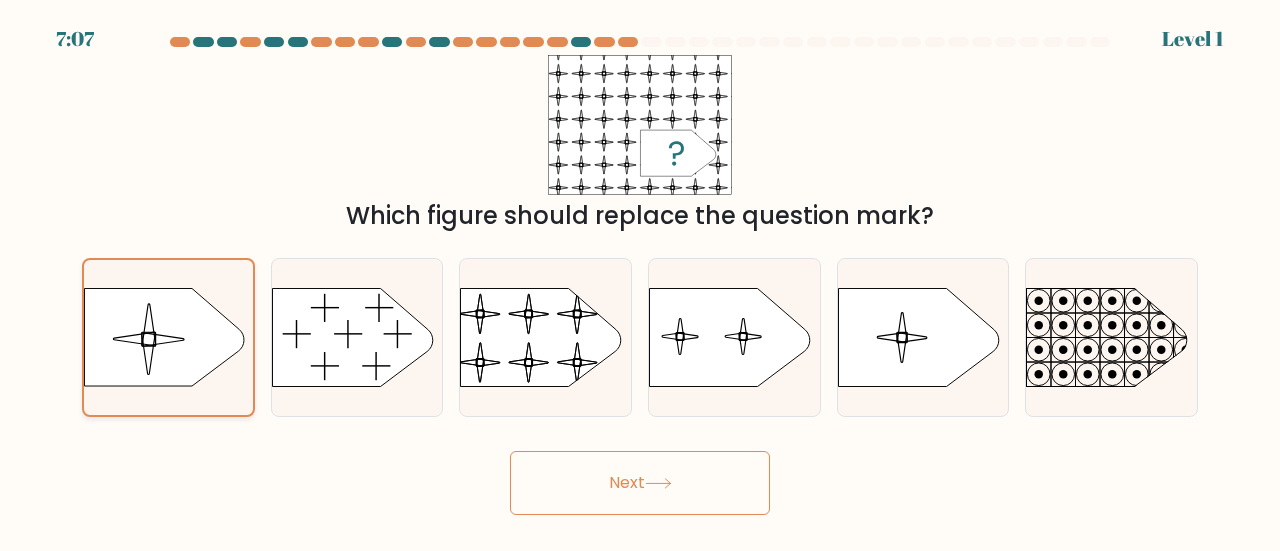 click on "Next" at bounding box center [640, 483] 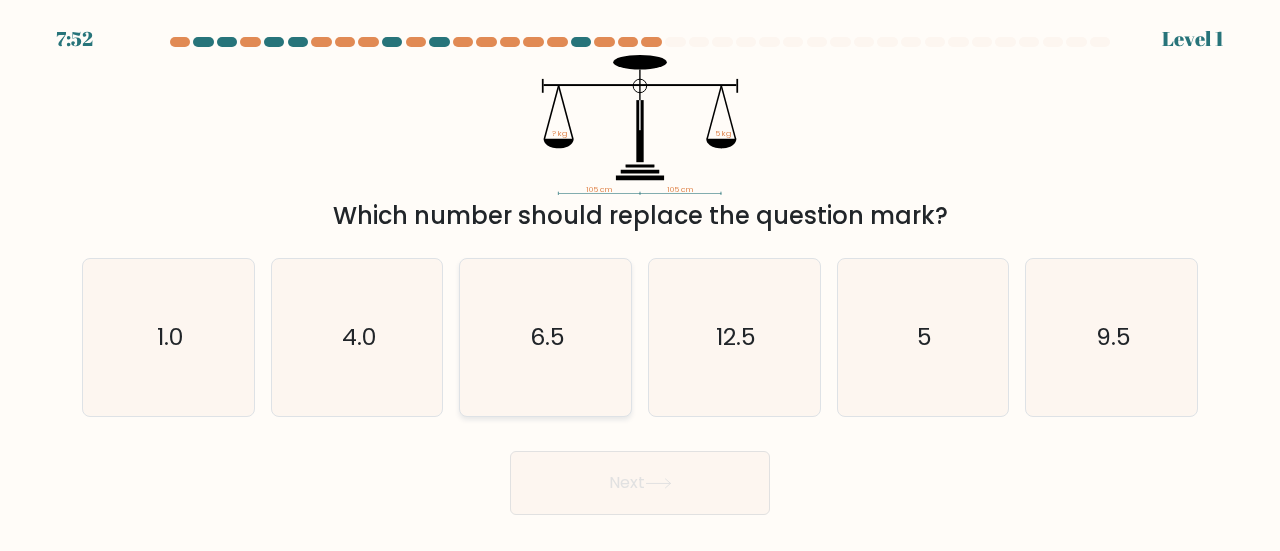 click on "6.5" 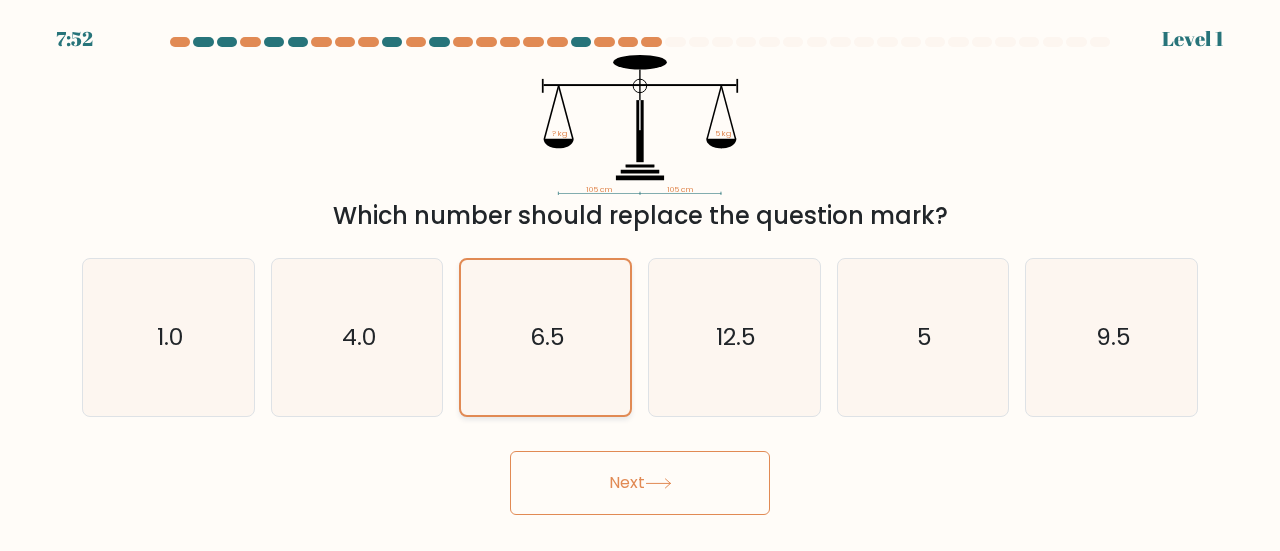 click on "Next" at bounding box center (640, 483) 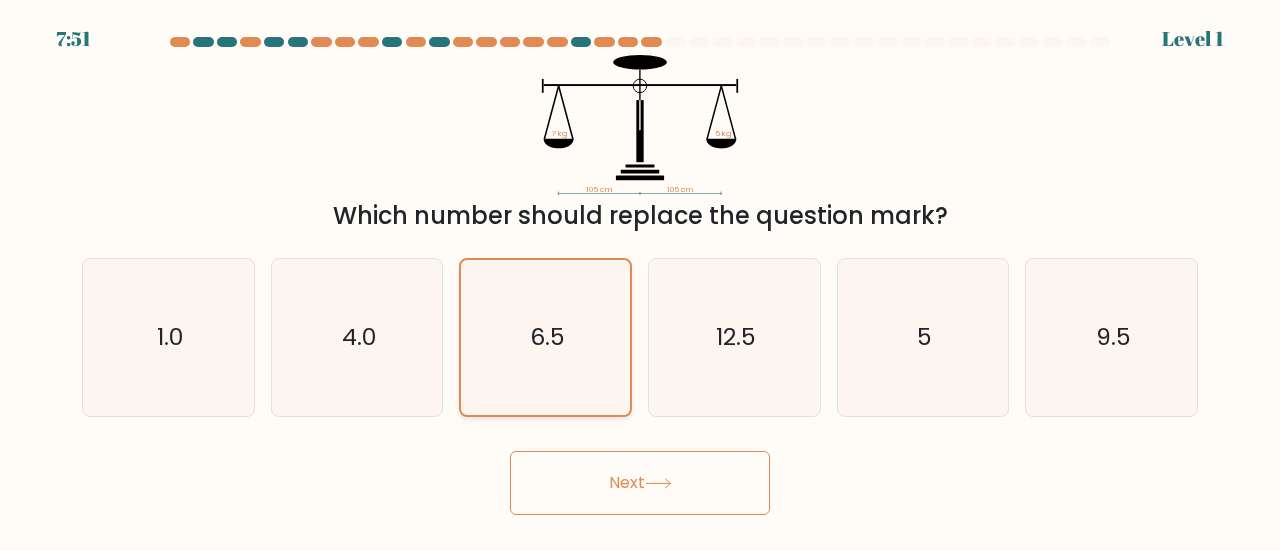 click on "Next" at bounding box center [640, 483] 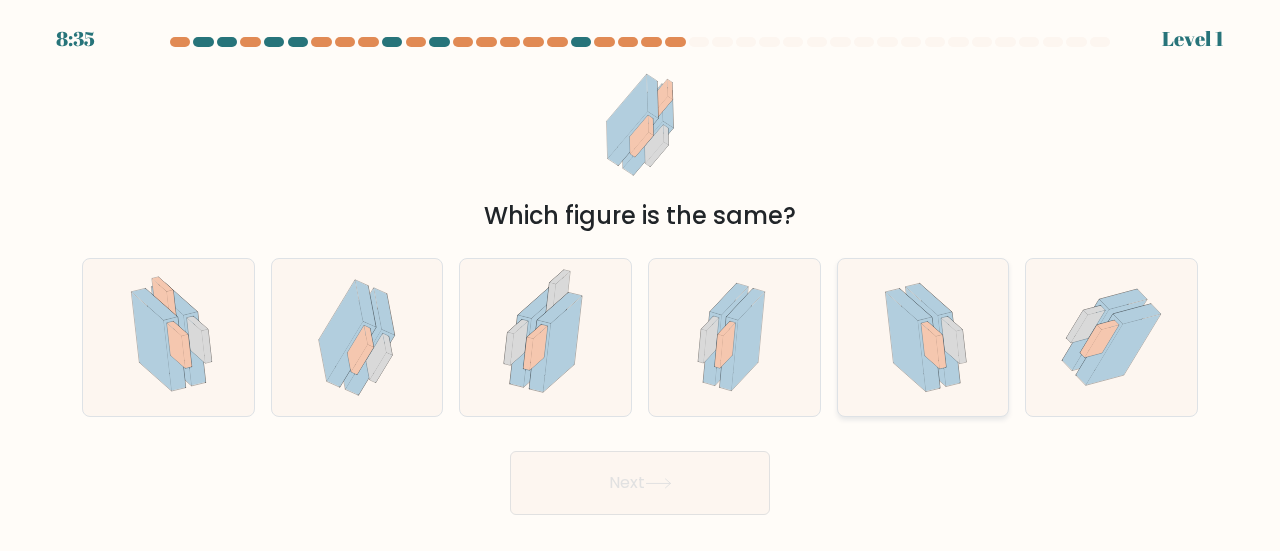 click at bounding box center (923, 337) 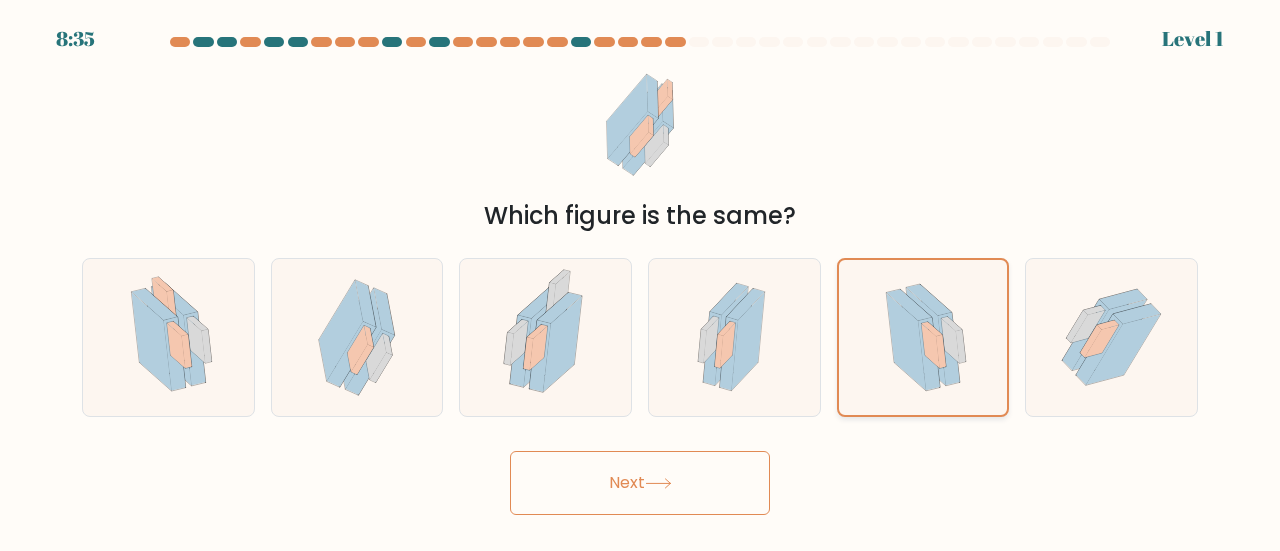 click on "Next" at bounding box center [640, 483] 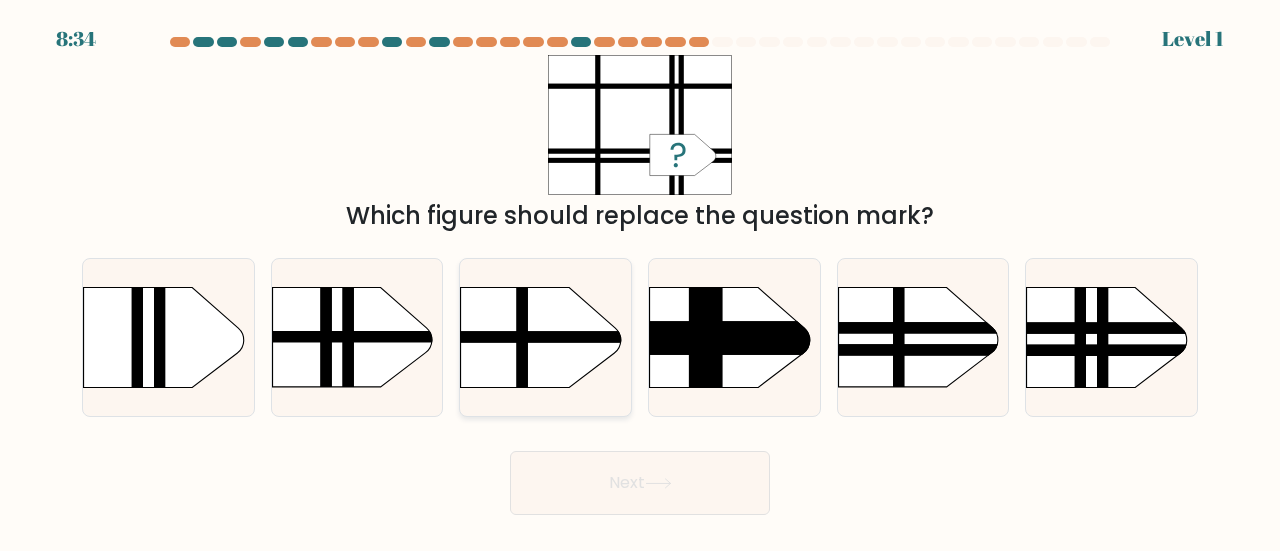 click 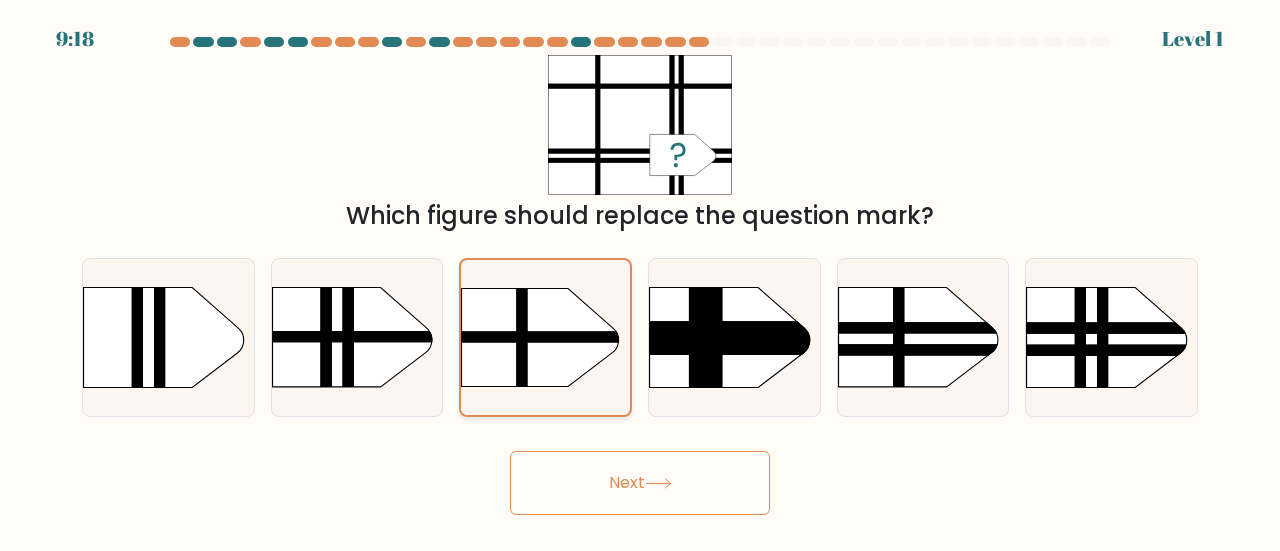click on "Next" at bounding box center [640, 483] 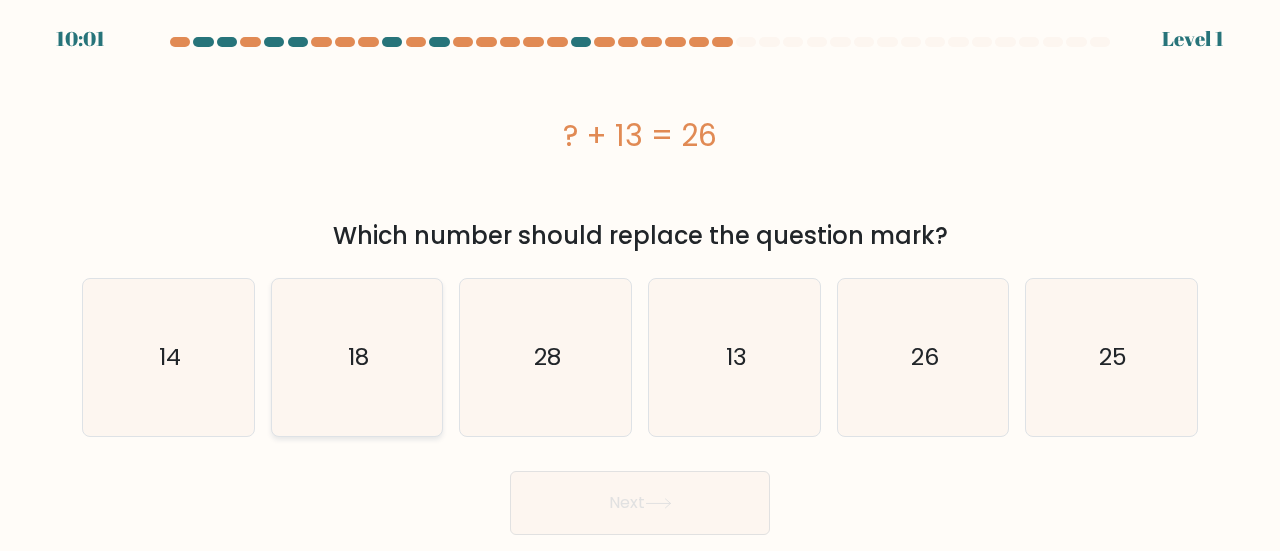 click on "18" 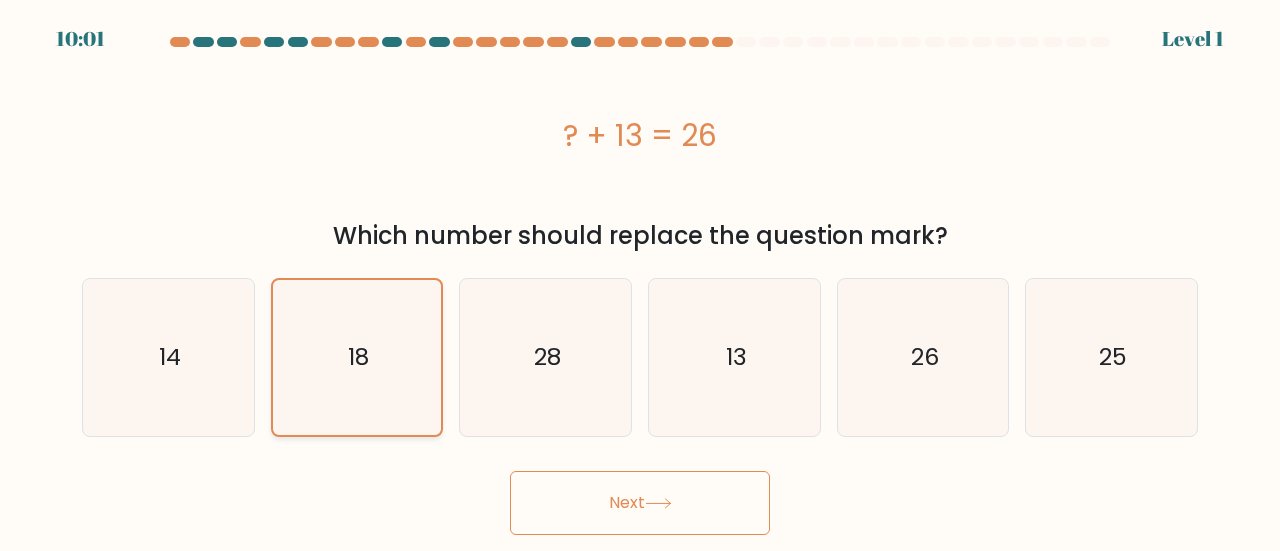 click on "Next" at bounding box center [640, 503] 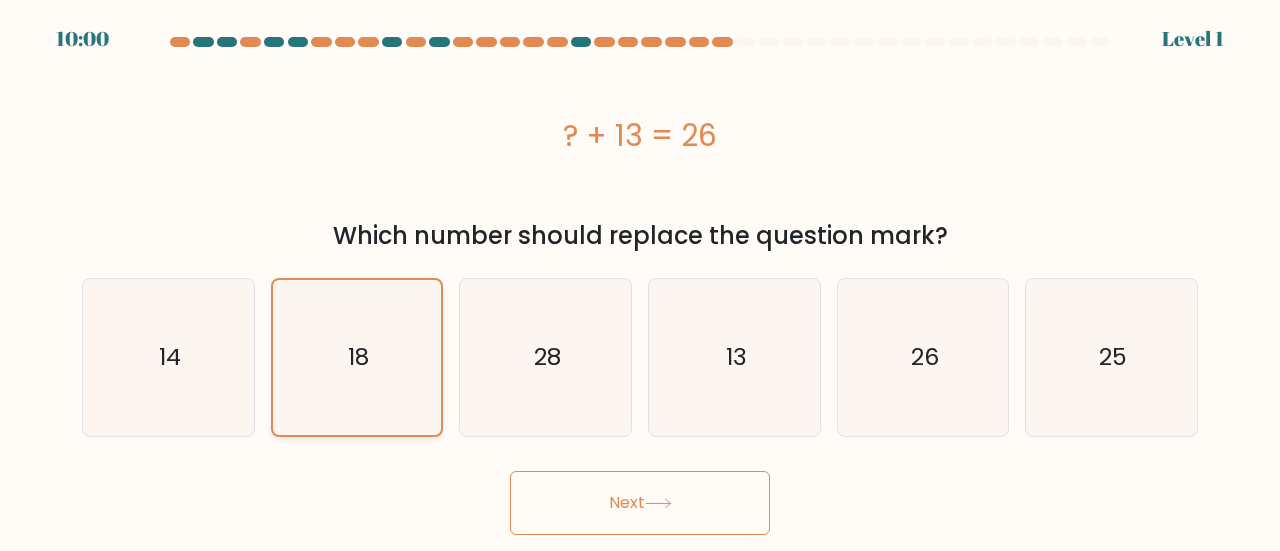 click on "Next" at bounding box center (640, 503) 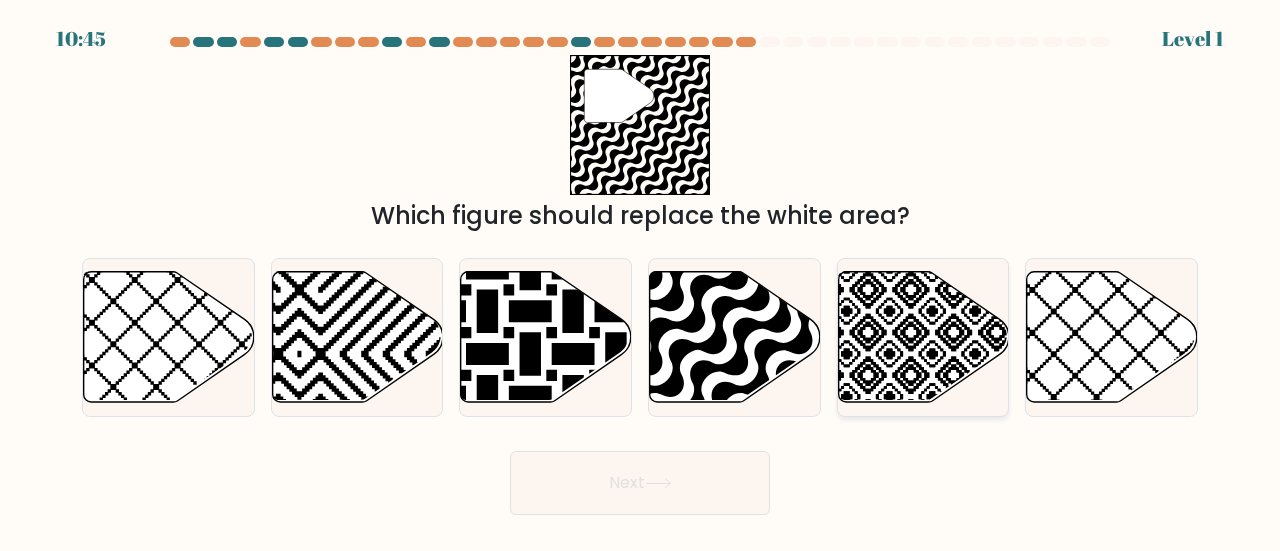 click 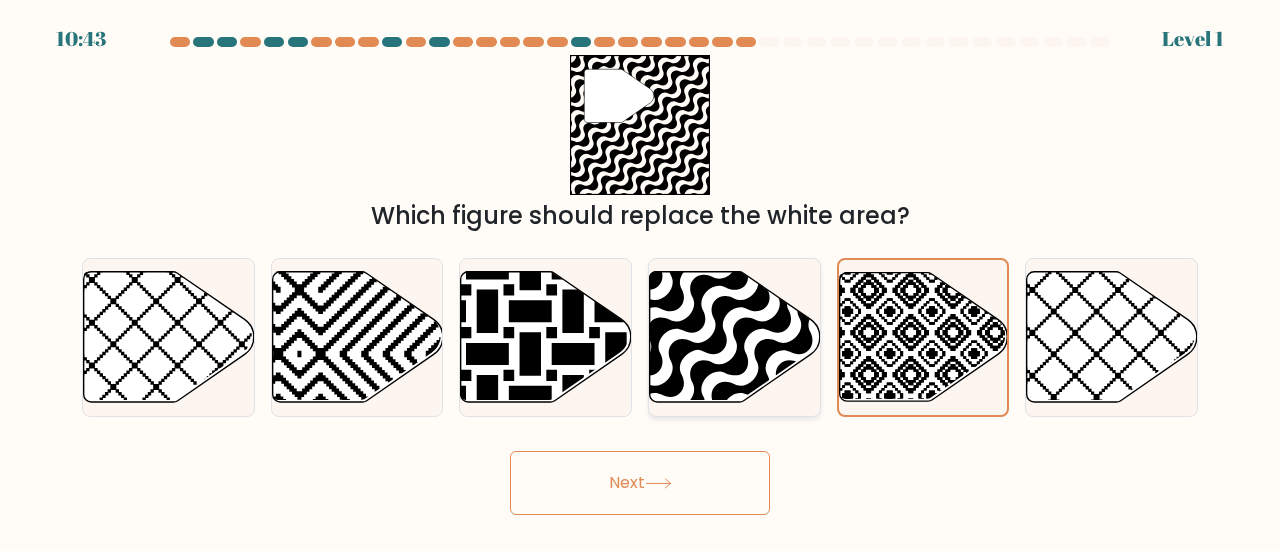 click 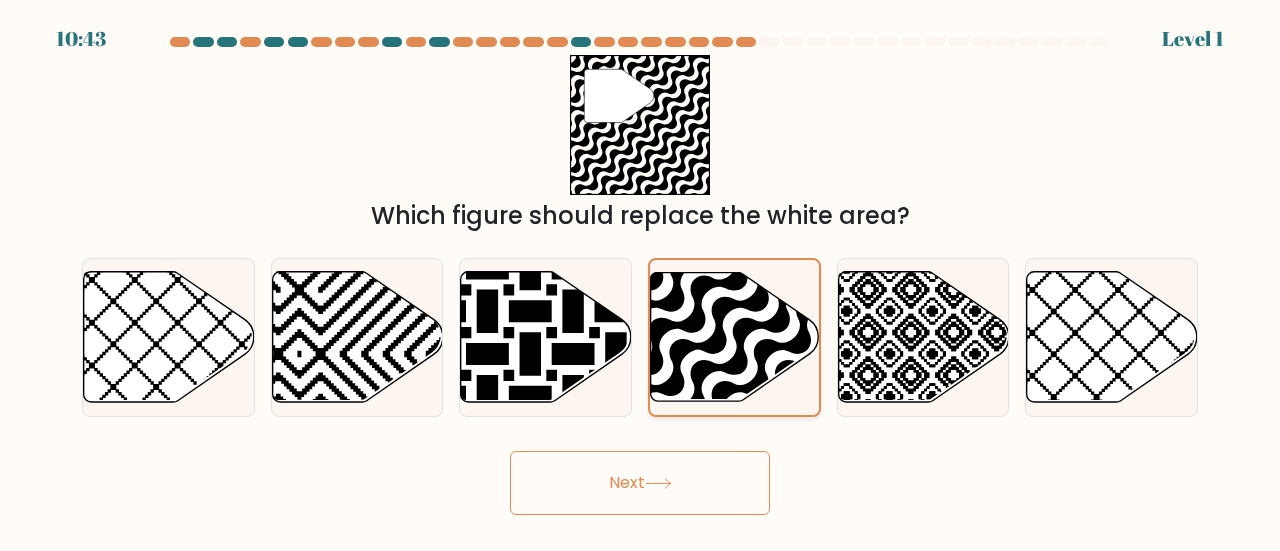 click on "Next" at bounding box center (640, 483) 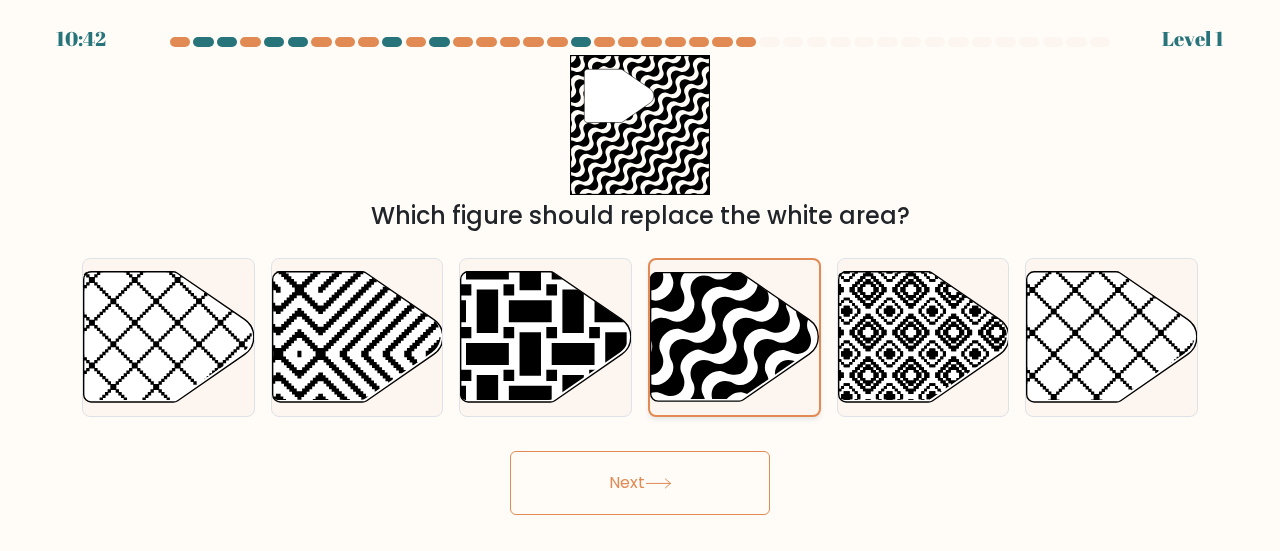 click on "Next" at bounding box center (640, 483) 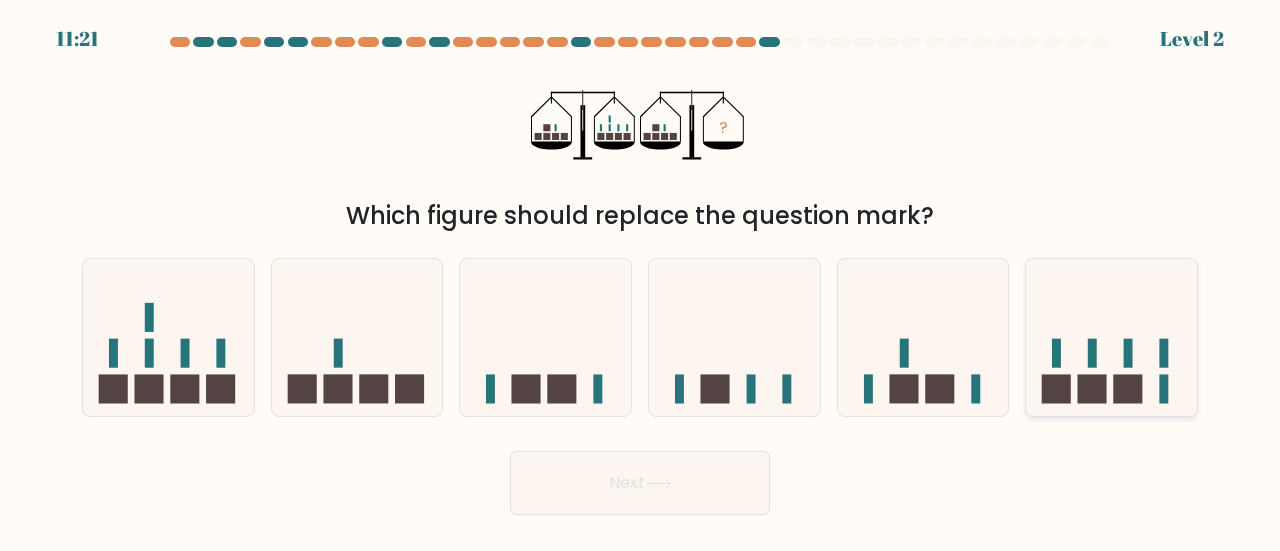 click 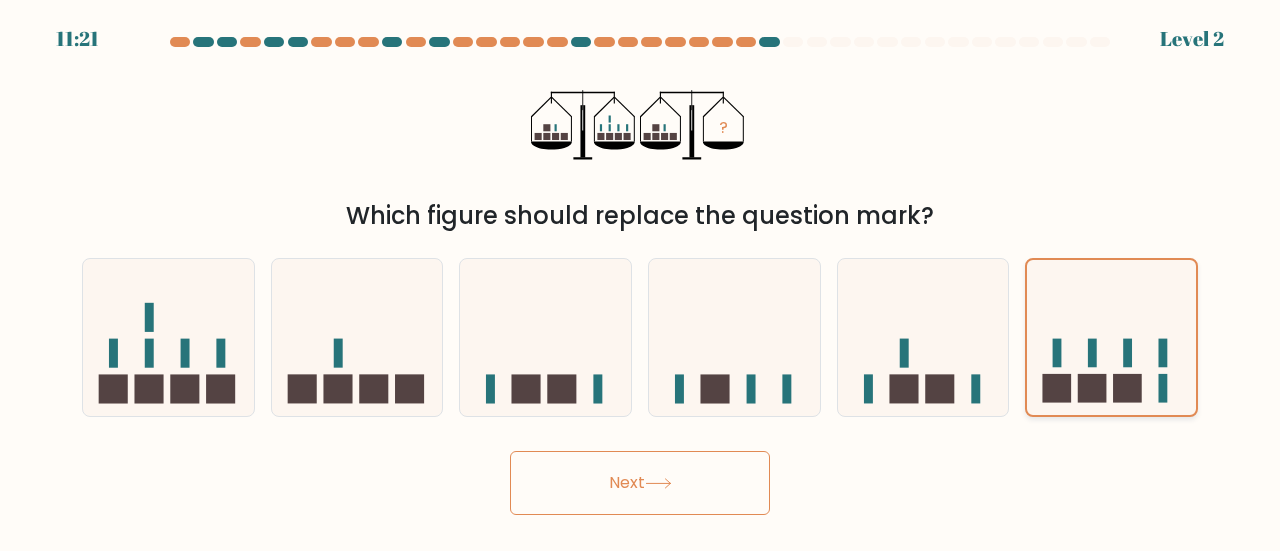 click on "Next" at bounding box center [640, 483] 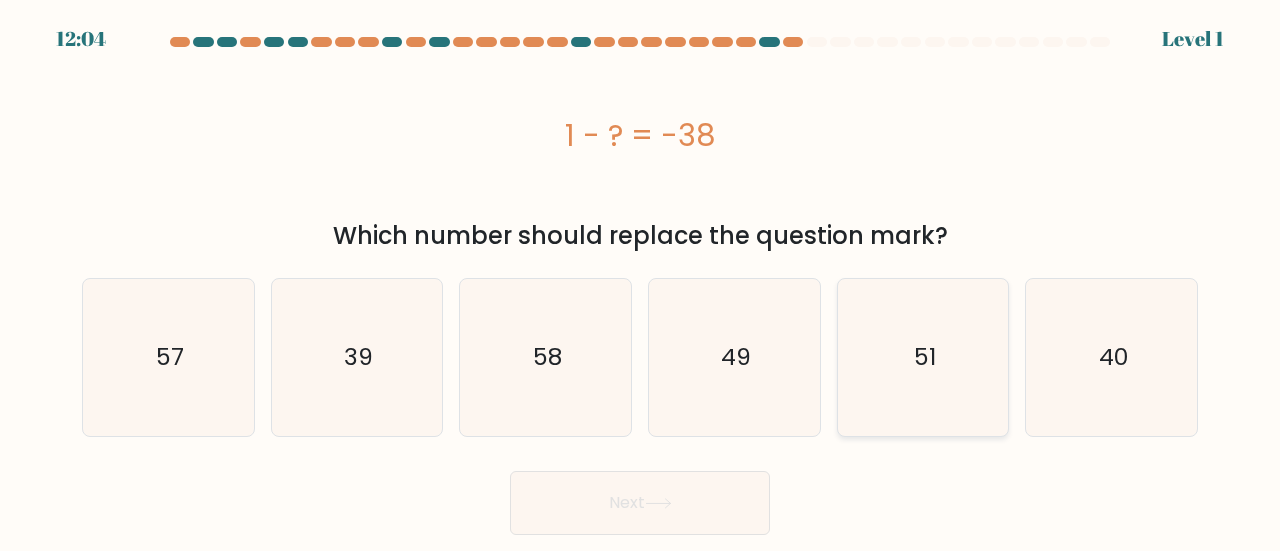 click on "51" 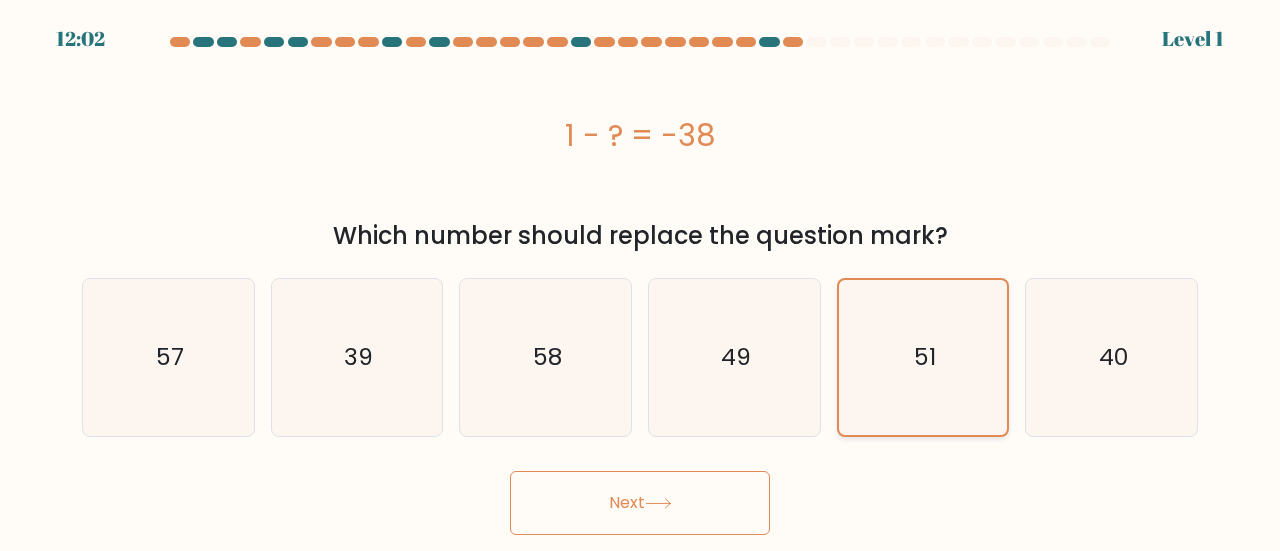 click on "Next" at bounding box center [640, 503] 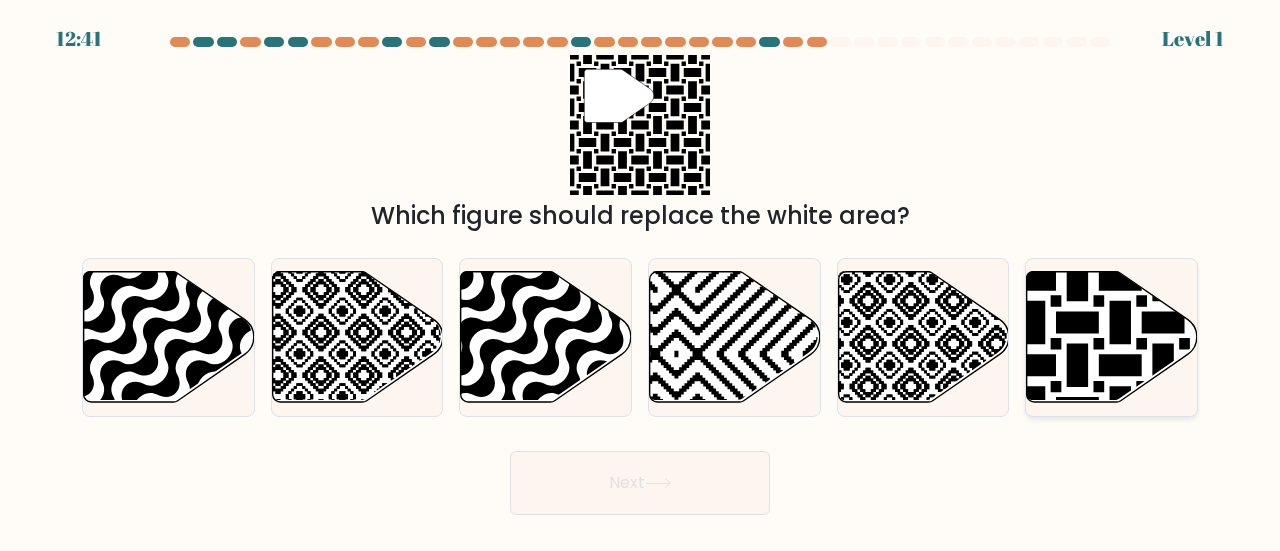 click 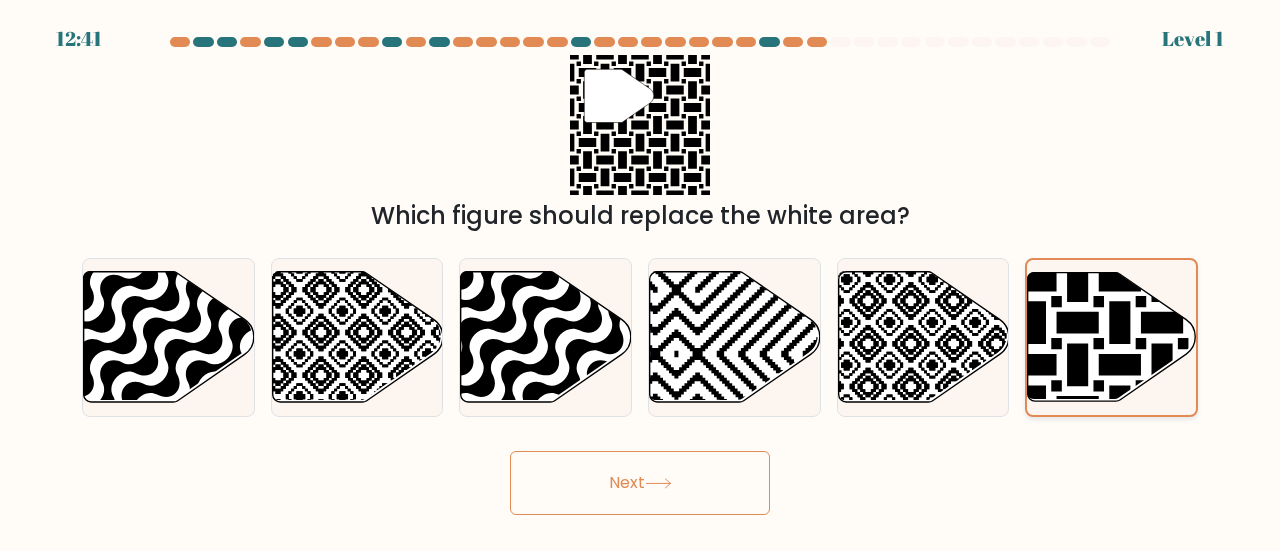 click on "Next" at bounding box center [640, 483] 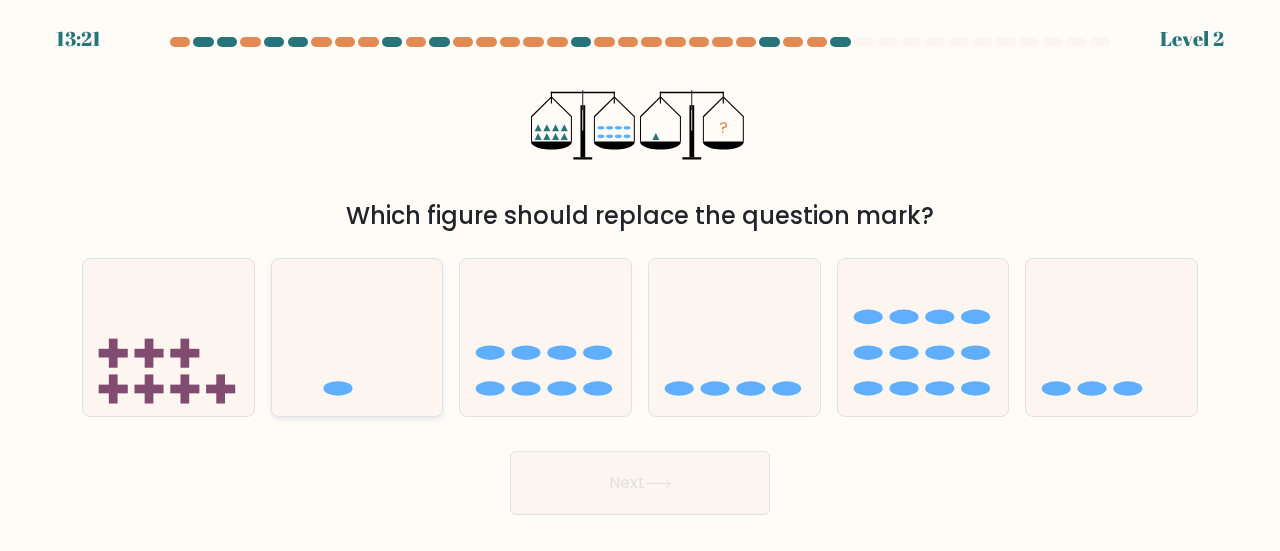 click 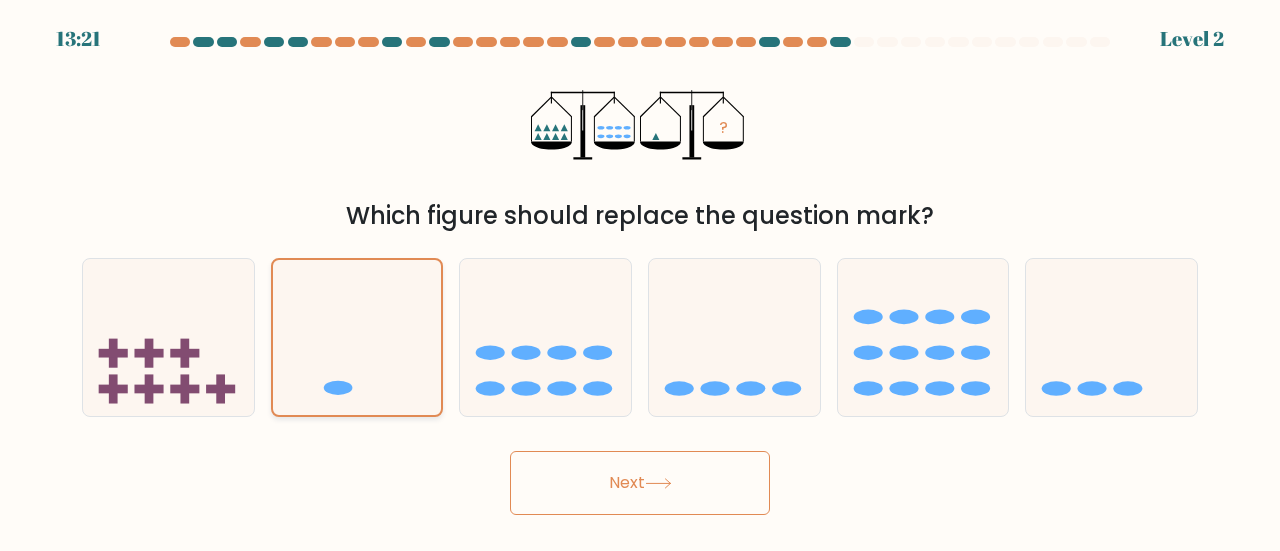 click on "Next" at bounding box center [640, 483] 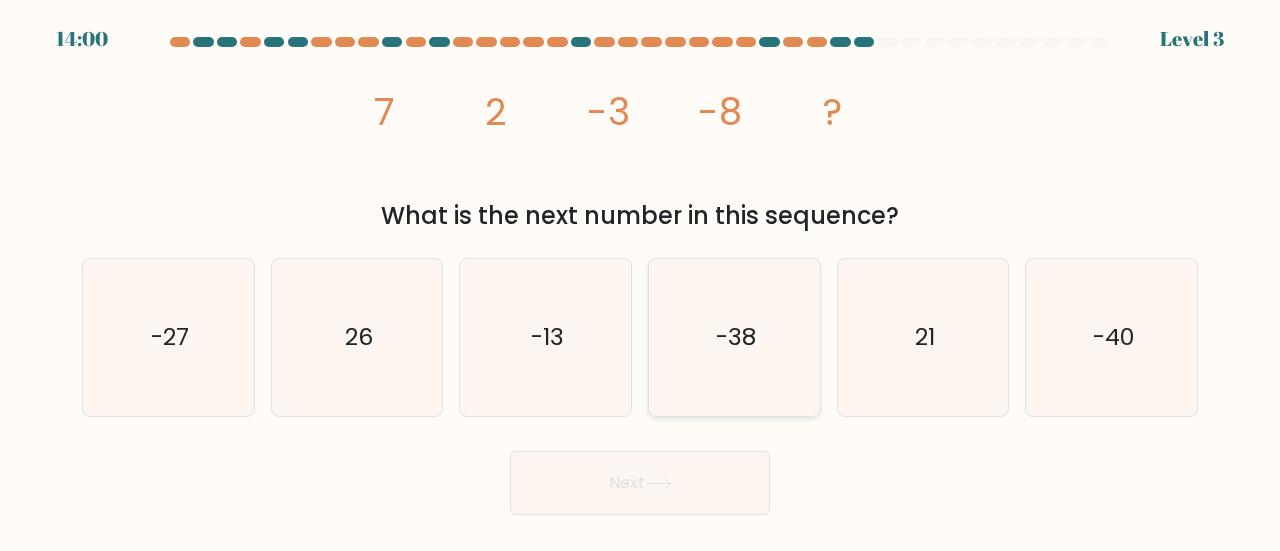 click on "-38" 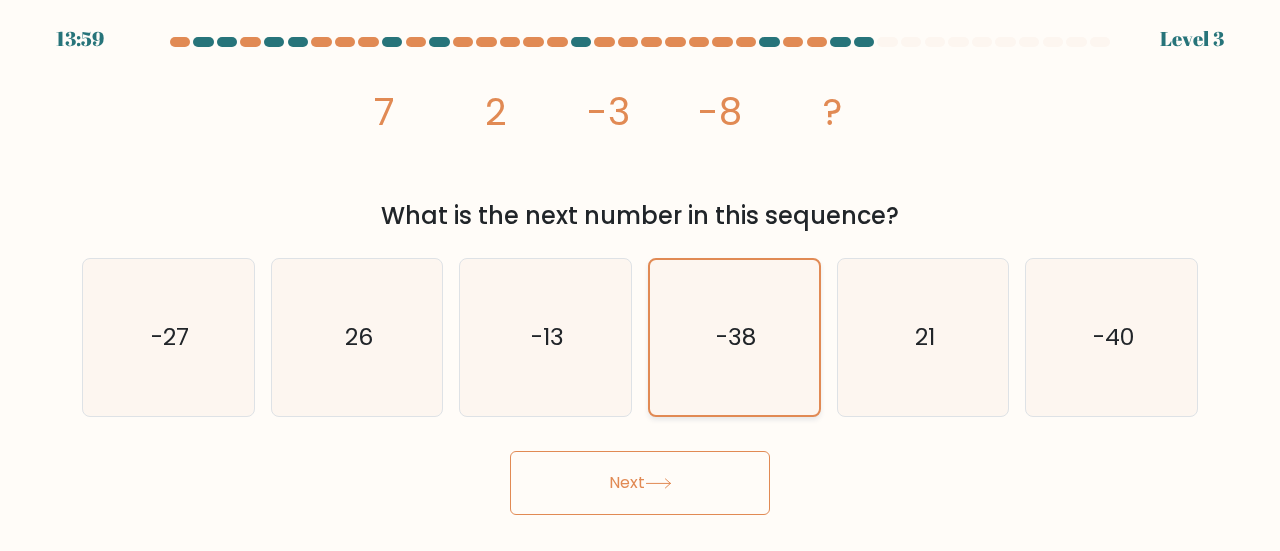 click on "Next" at bounding box center (640, 483) 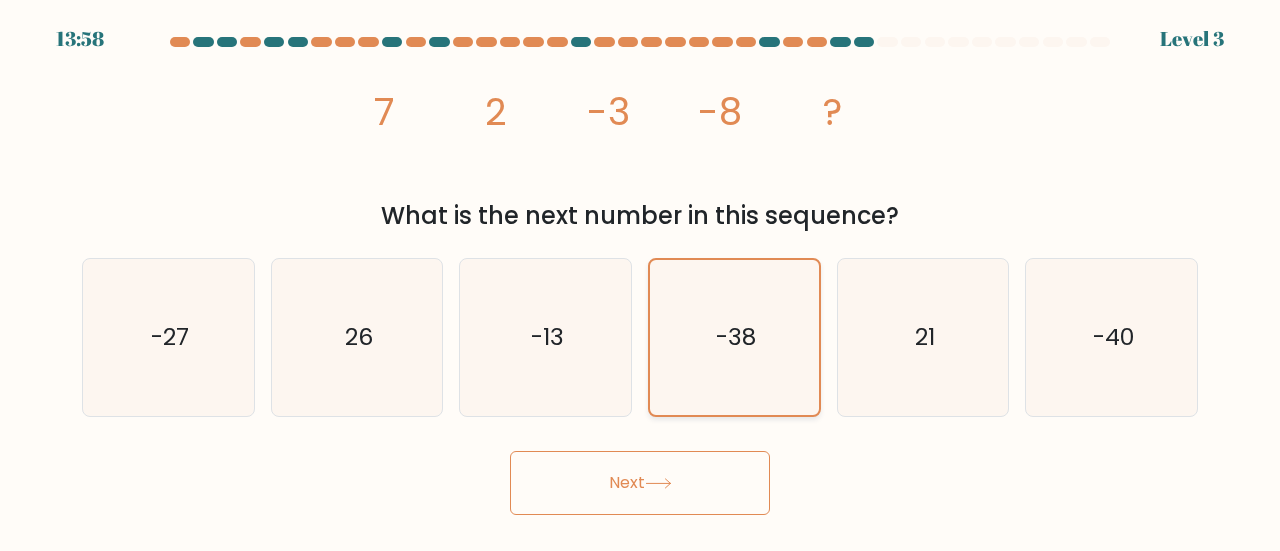 click on "Next" at bounding box center (640, 483) 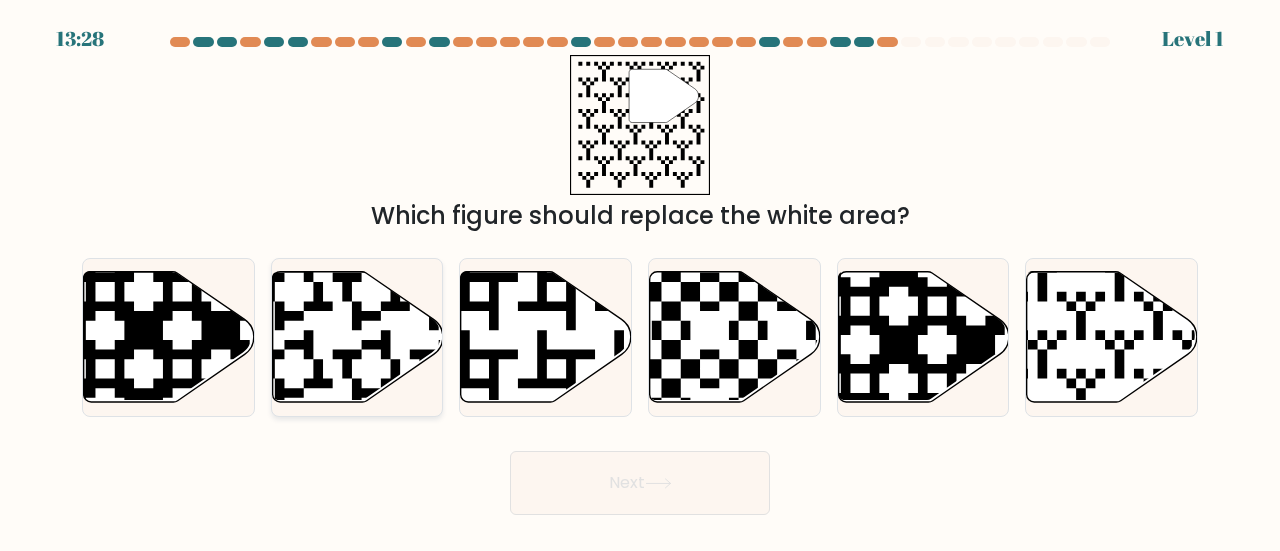 click 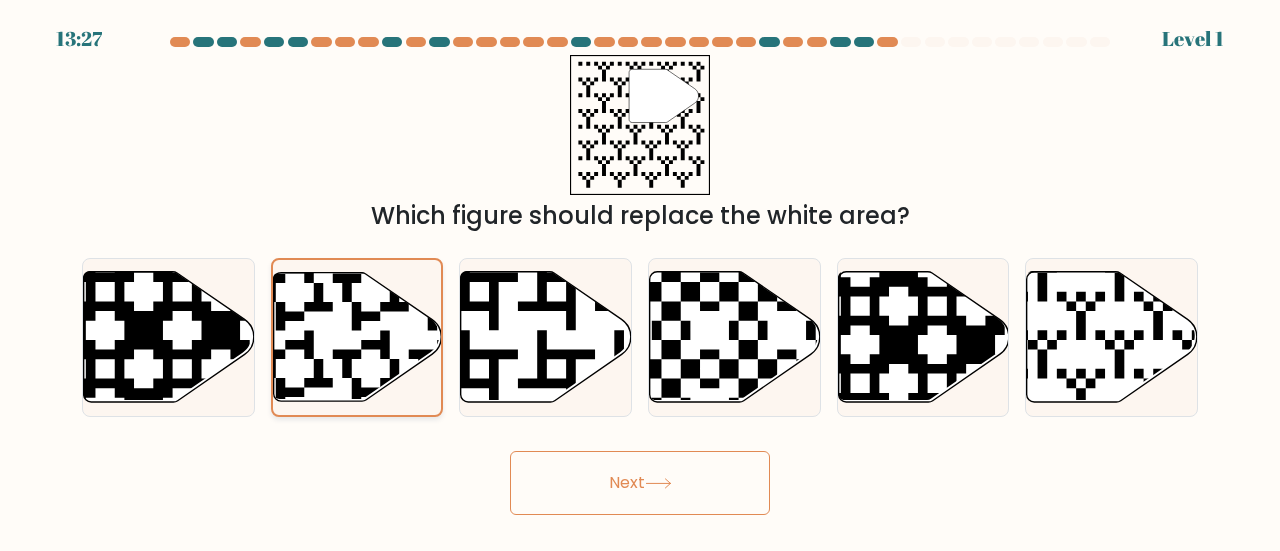 click on "Next" at bounding box center [640, 483] 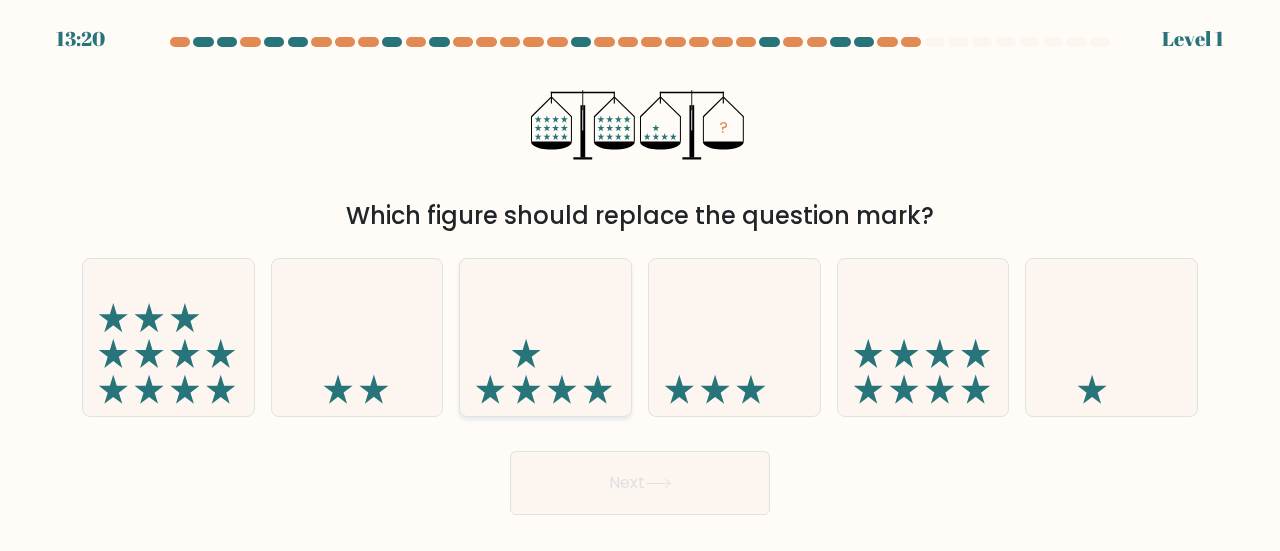 click 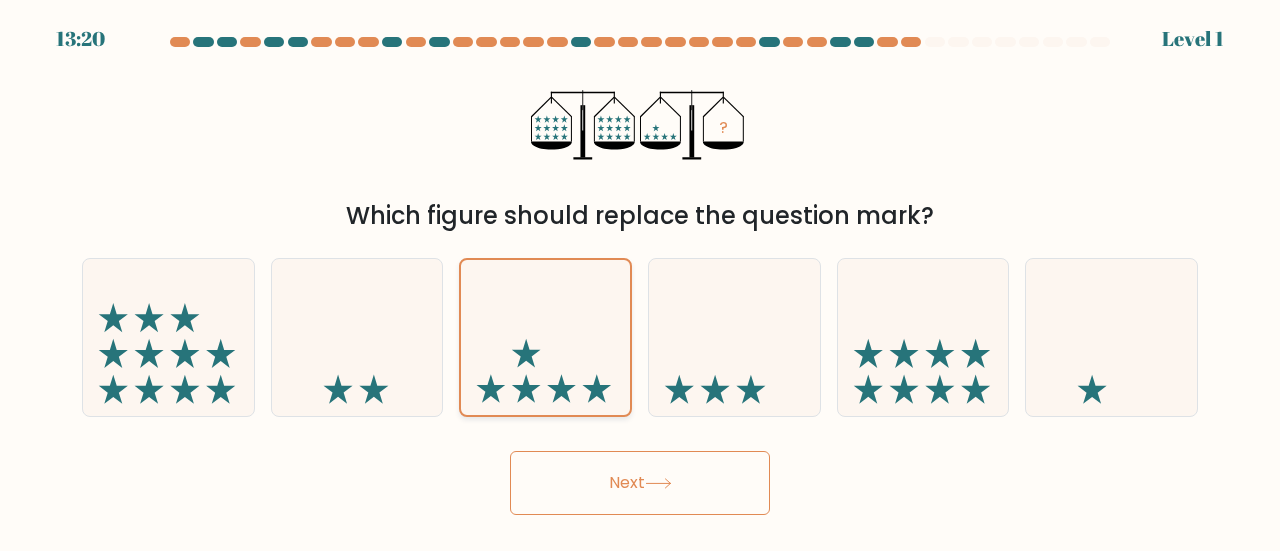 click on "Next" at bounding box center (640, 483) 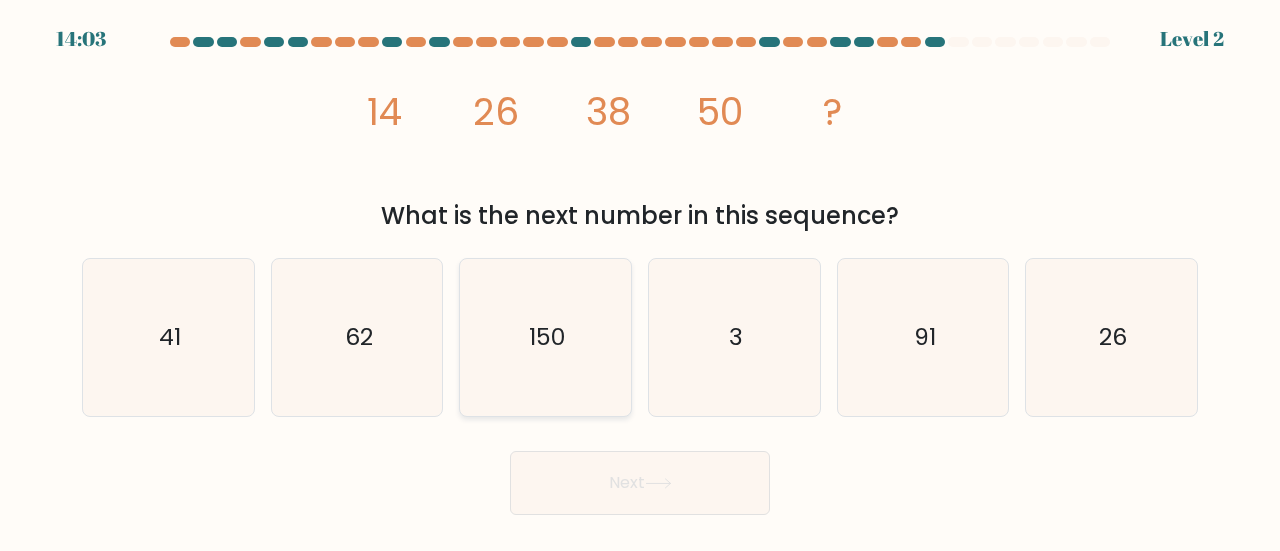 click on "150" 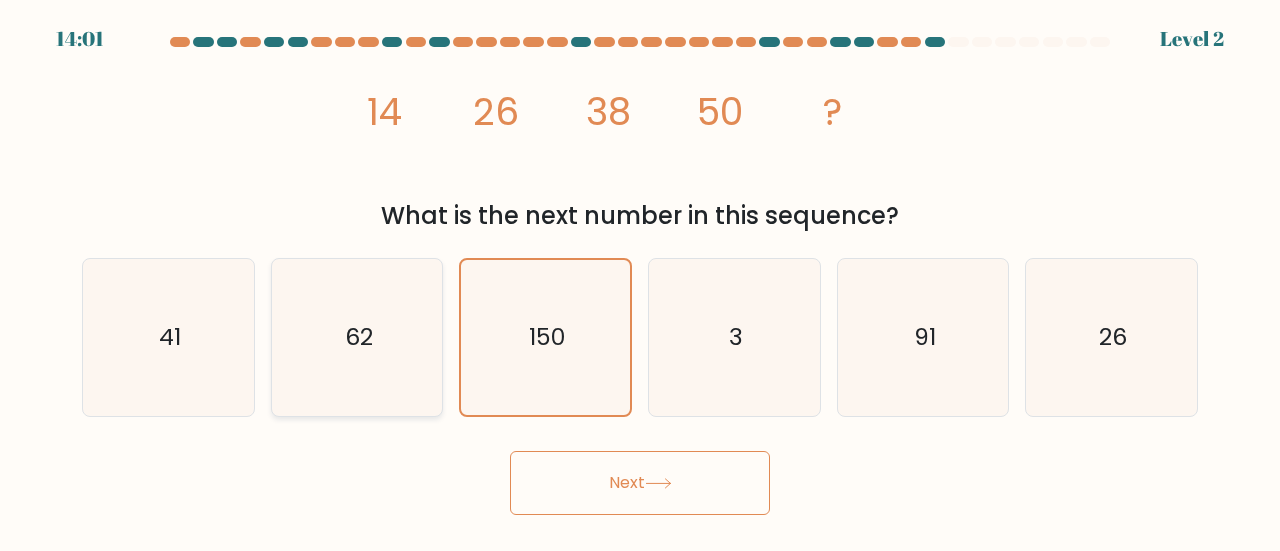 click on "62" 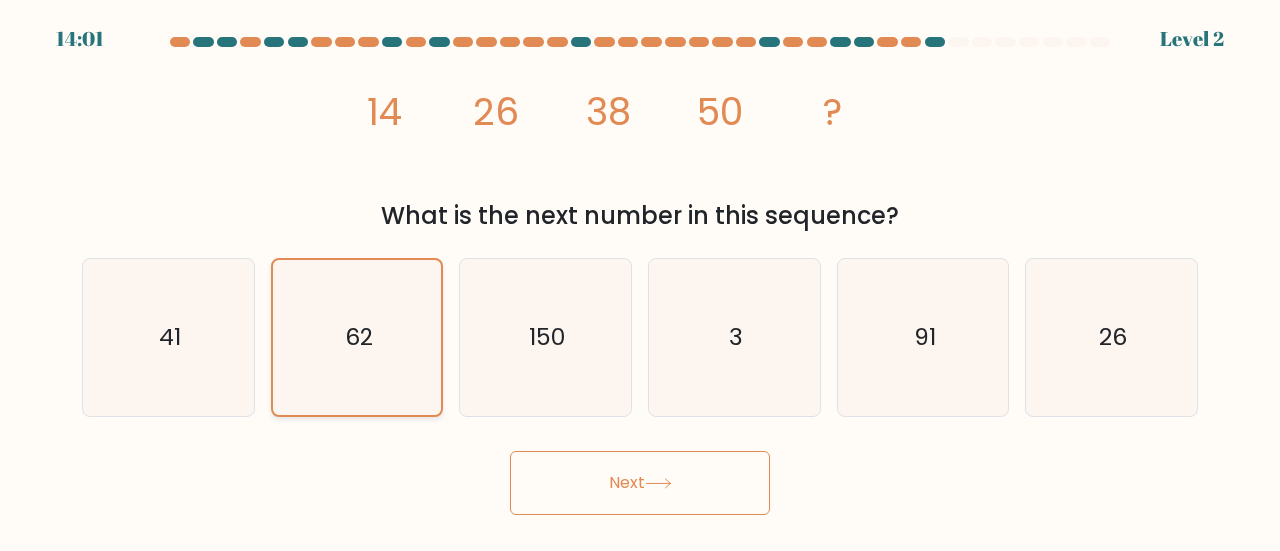 click on "Next" at bounding box center (640, 483) 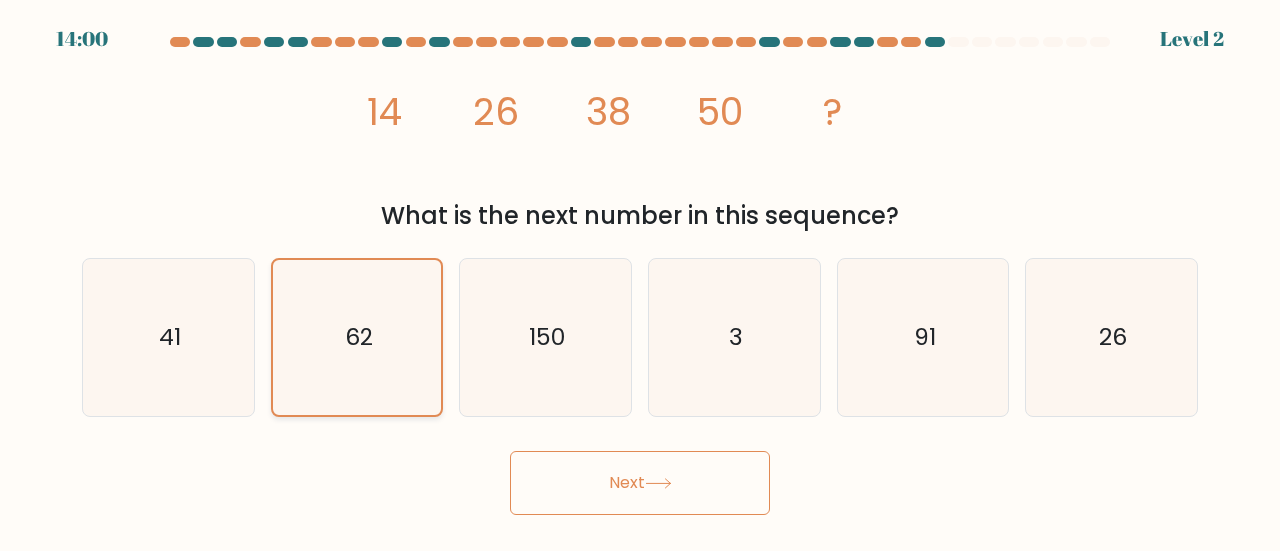 click on "Next" at bounding box center [640, 483] 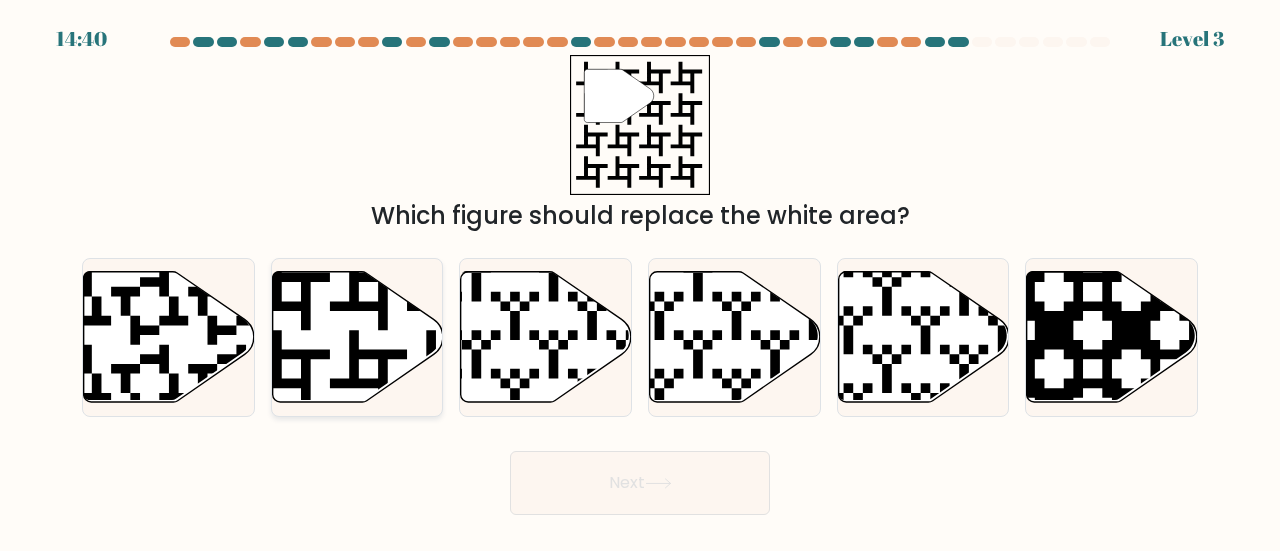click 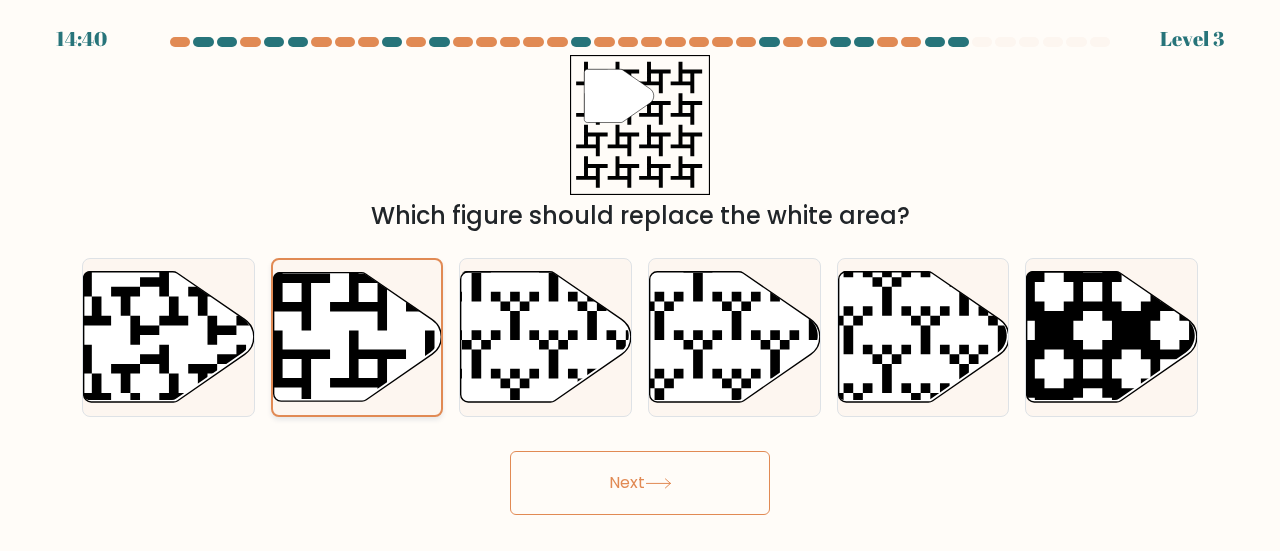 click on "Next" at bounding box center [640, 483] 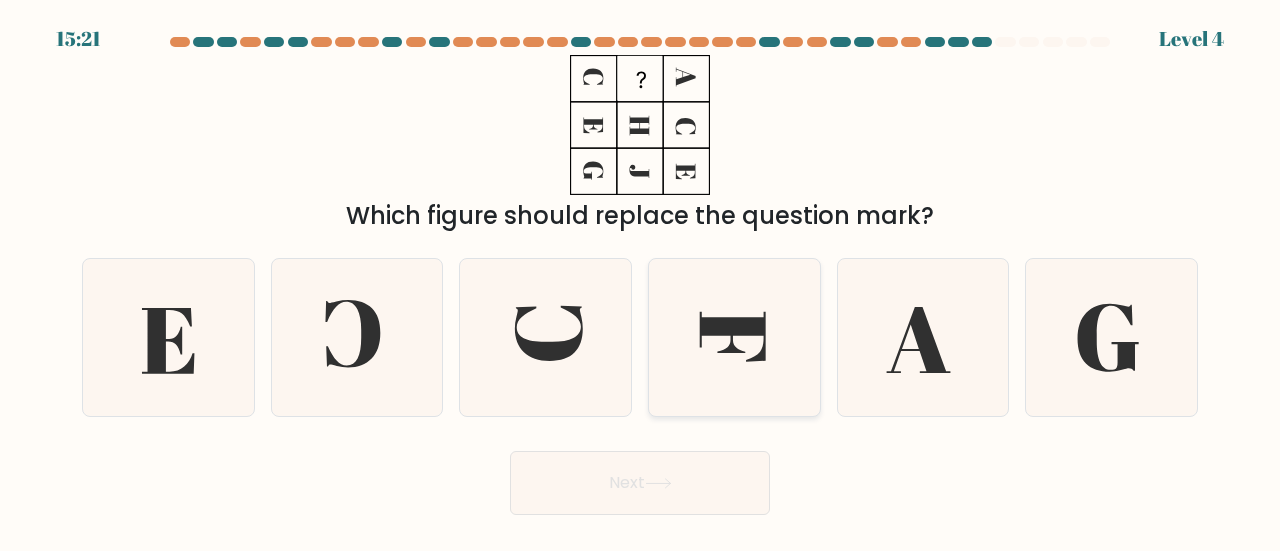 click 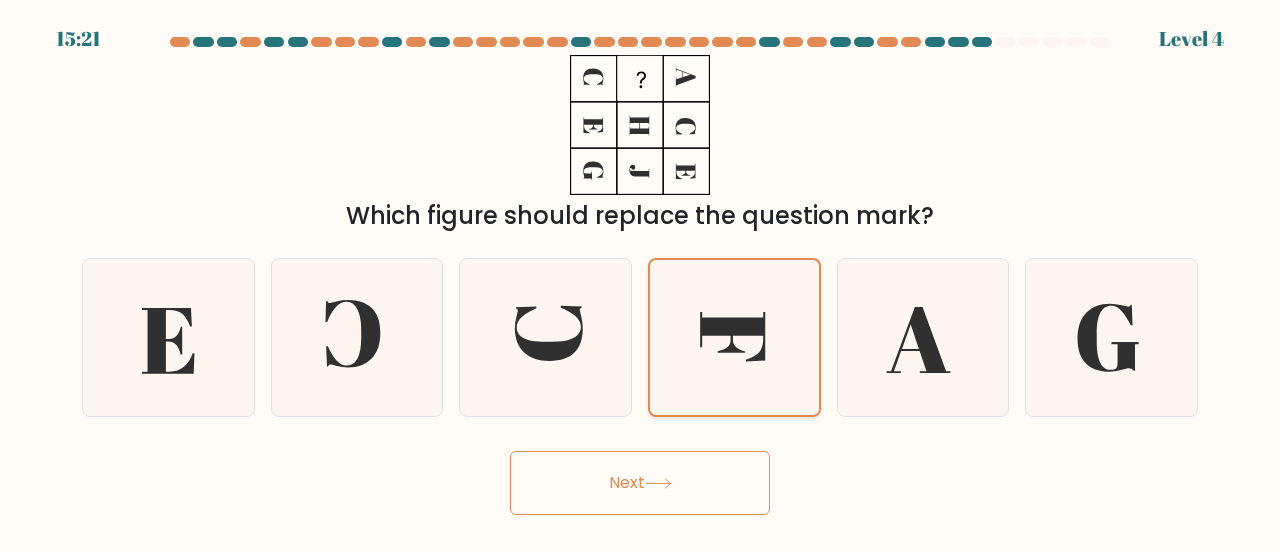 click on "Next" at bounding box center (640, 483) 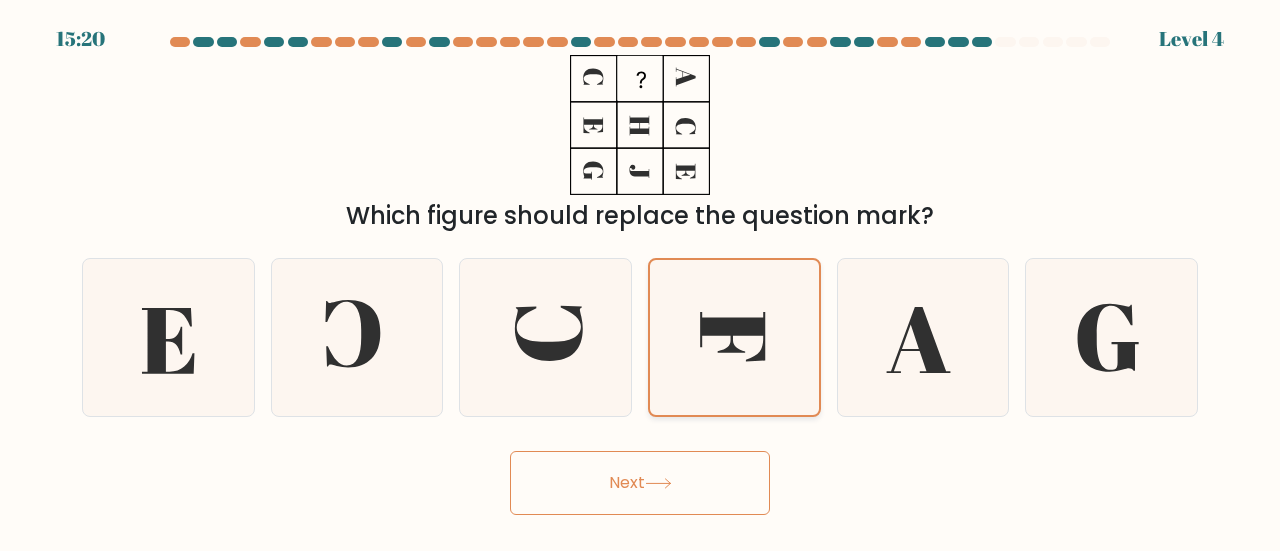 click on "Next" at bounding box center (640, 483) 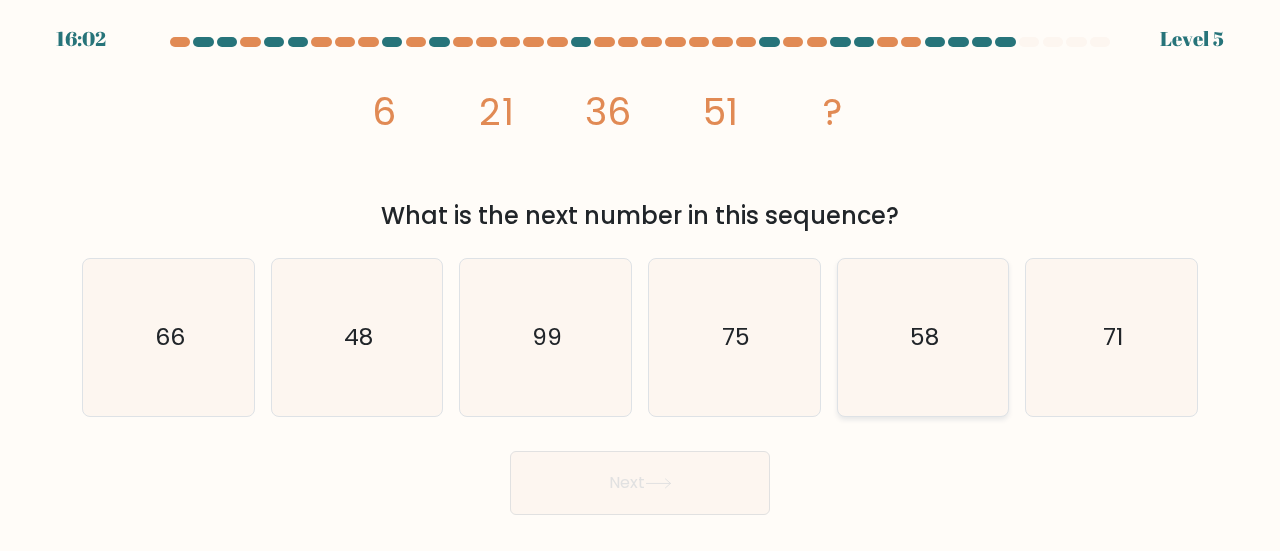 click on "58" 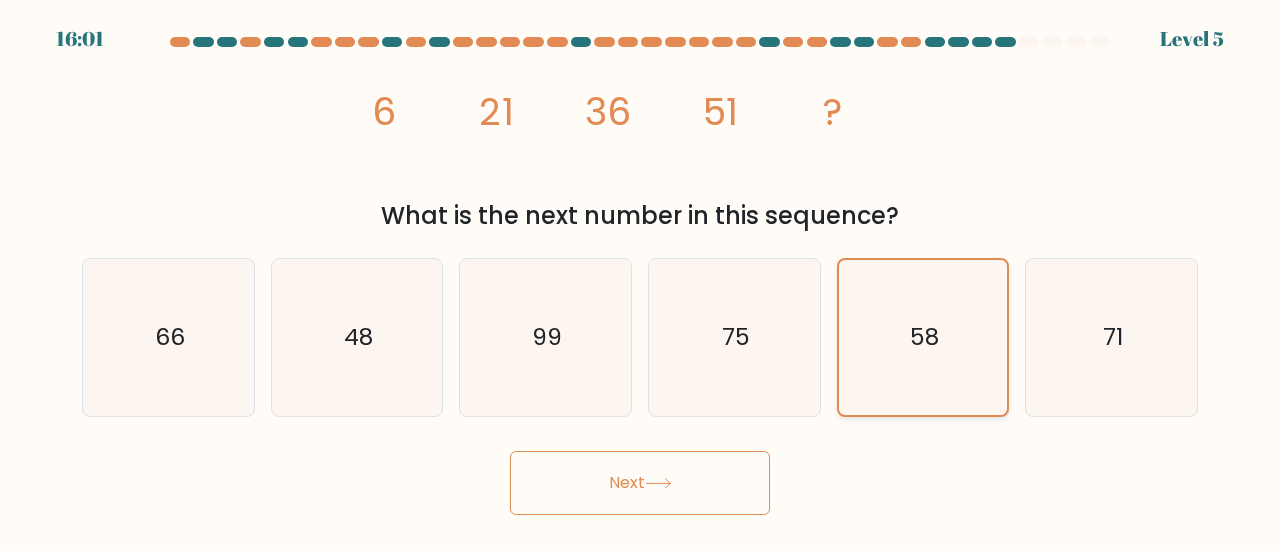 click on "Next" at bounding box center [640, 483] 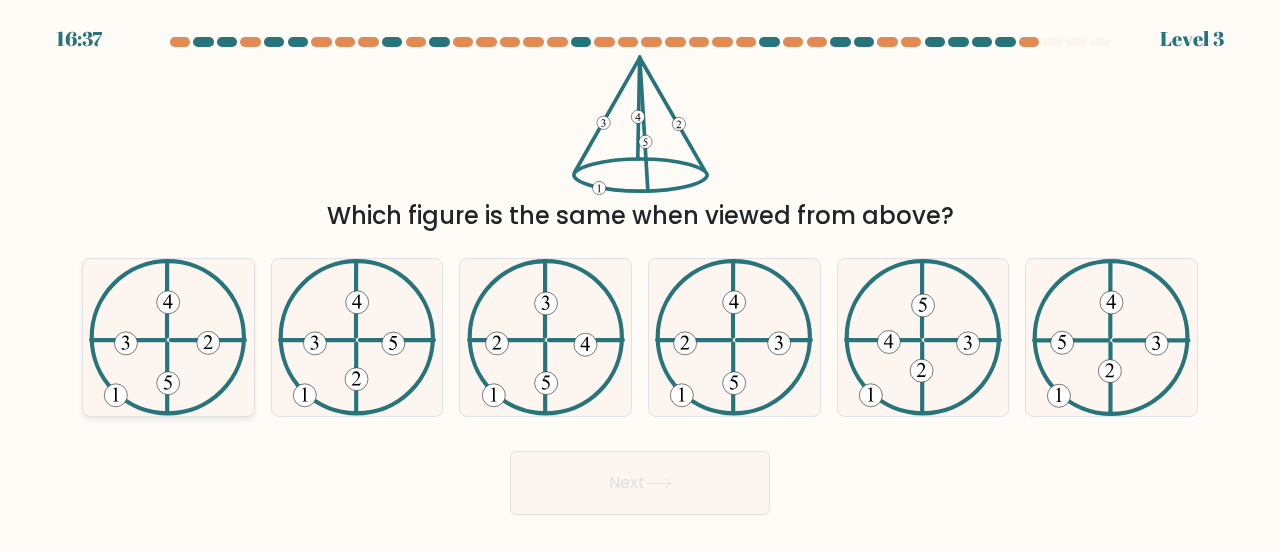 click 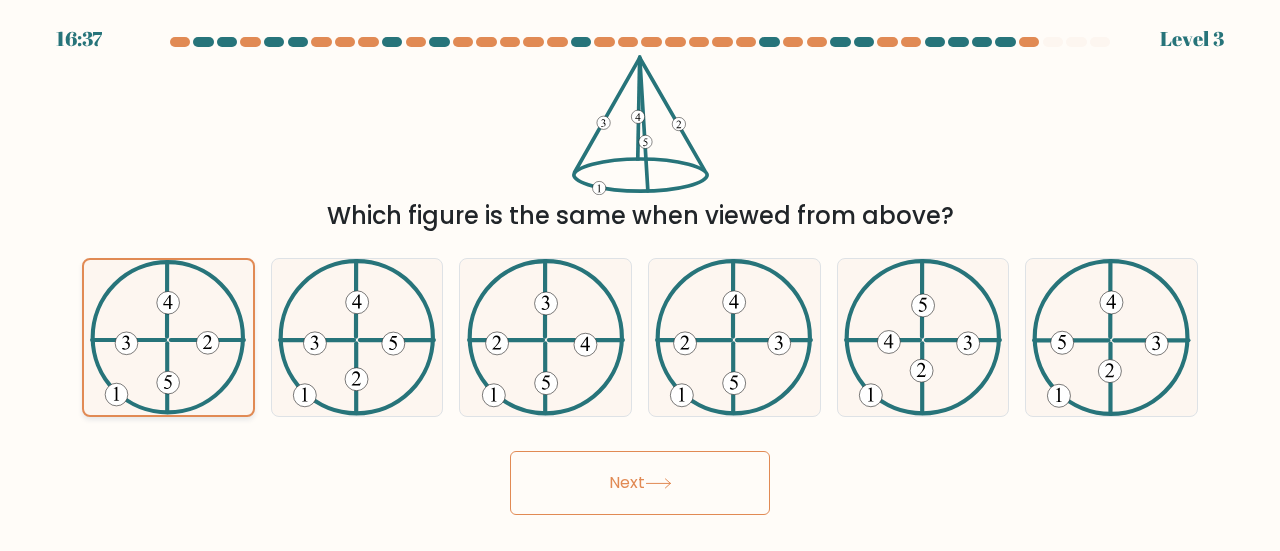 click on "Next" at bounding box center (640, 483) 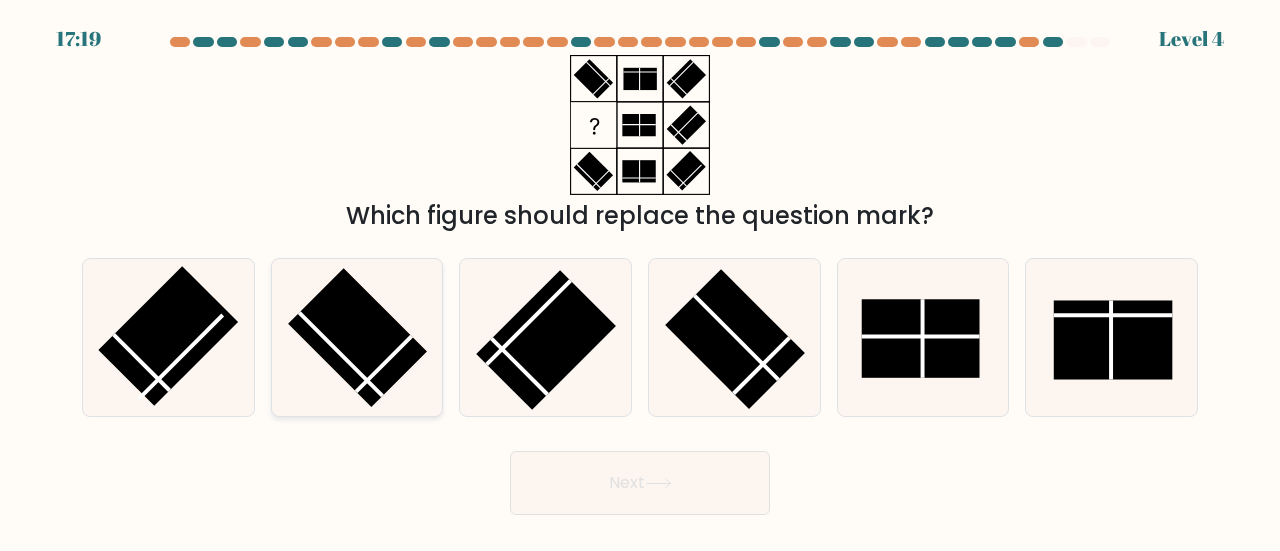click 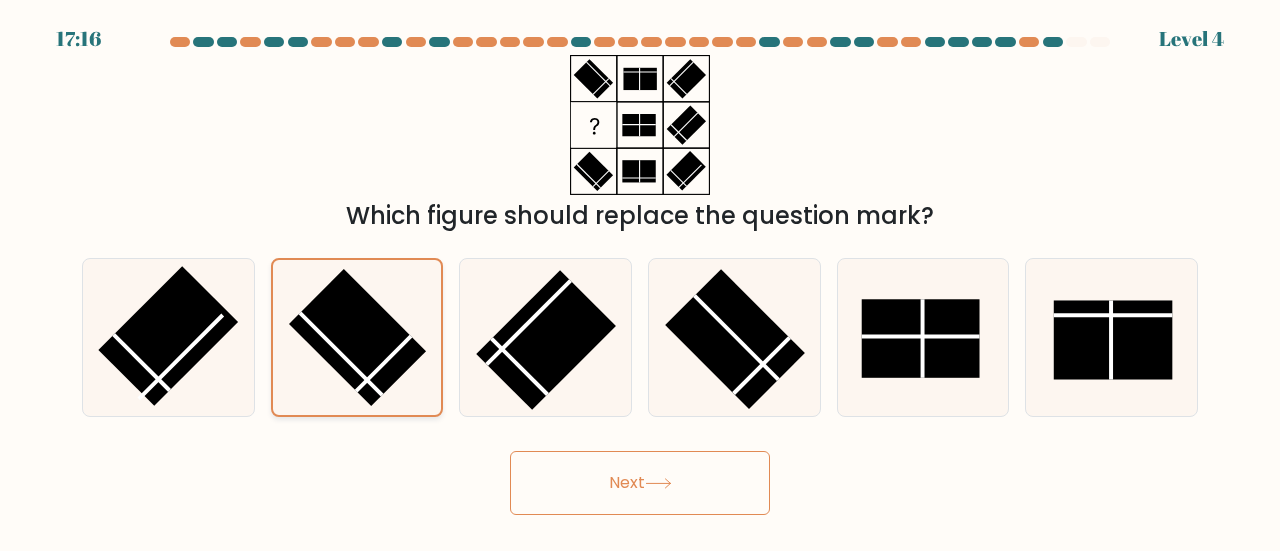 click on "Next" at bounding box center (640, 483) 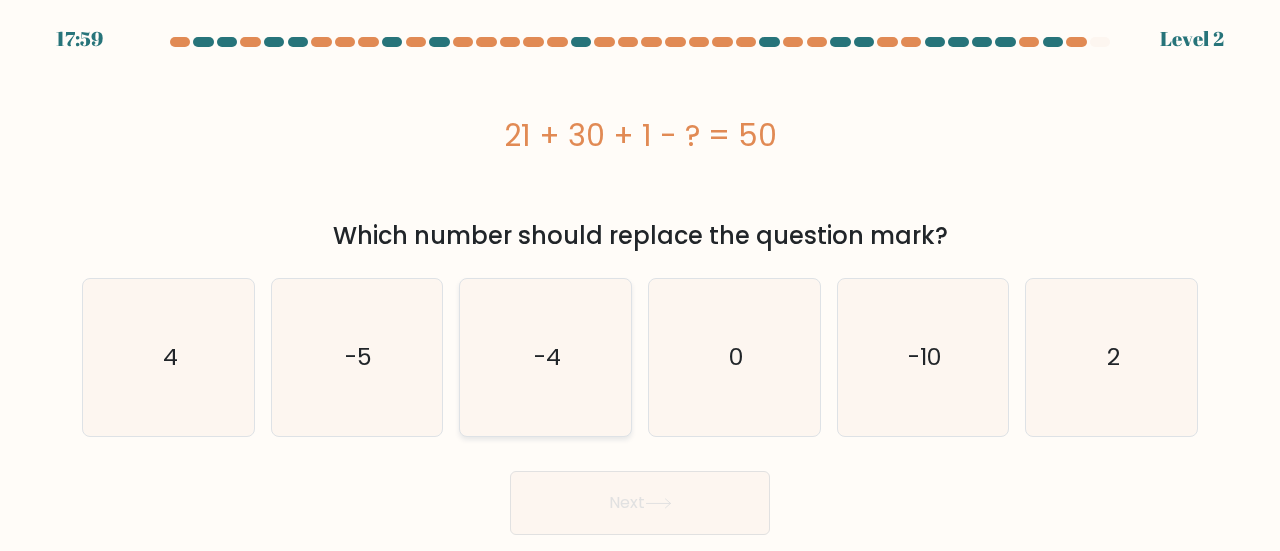 click on "-4" 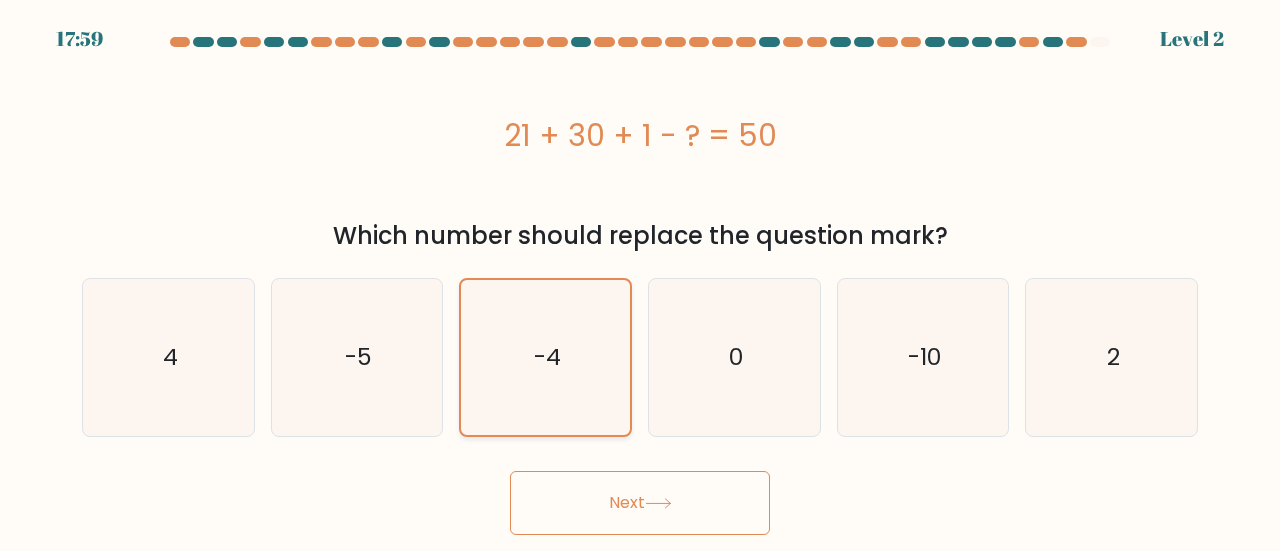 click on "Next" at bounding box center [640, 503] 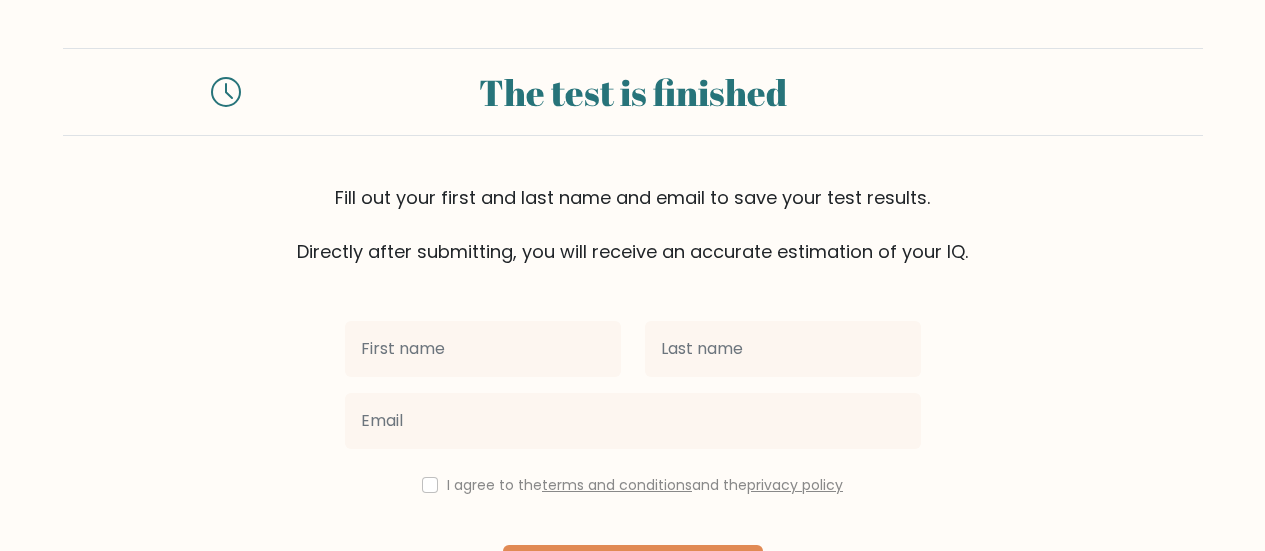 scroll, scrollTop: 0, scrollLeft: 0, axis: both 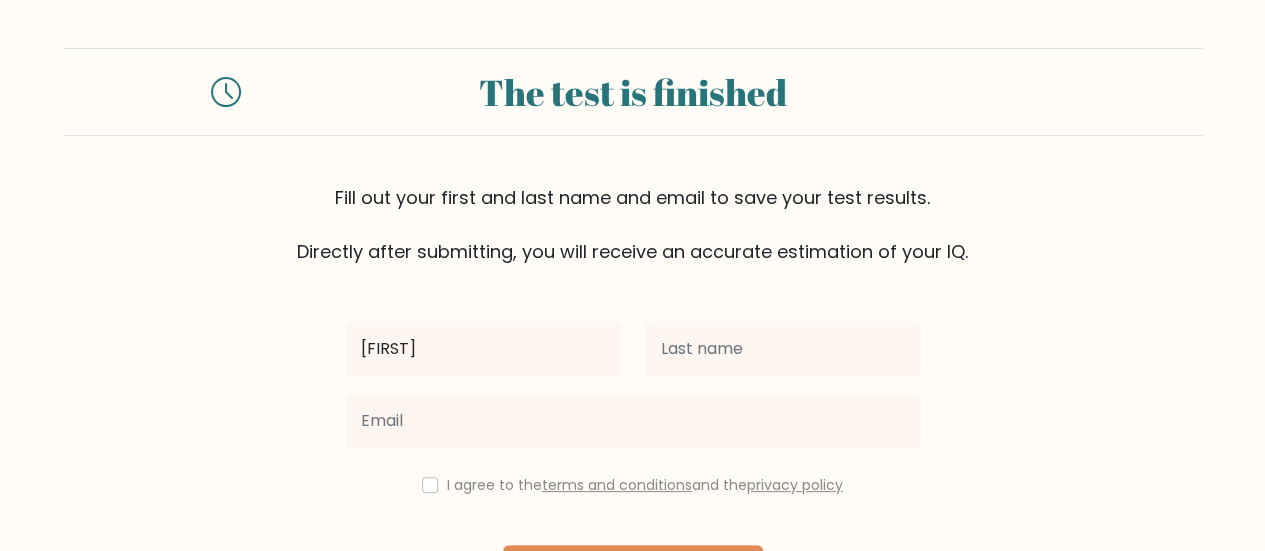 type on "[FIRST]" 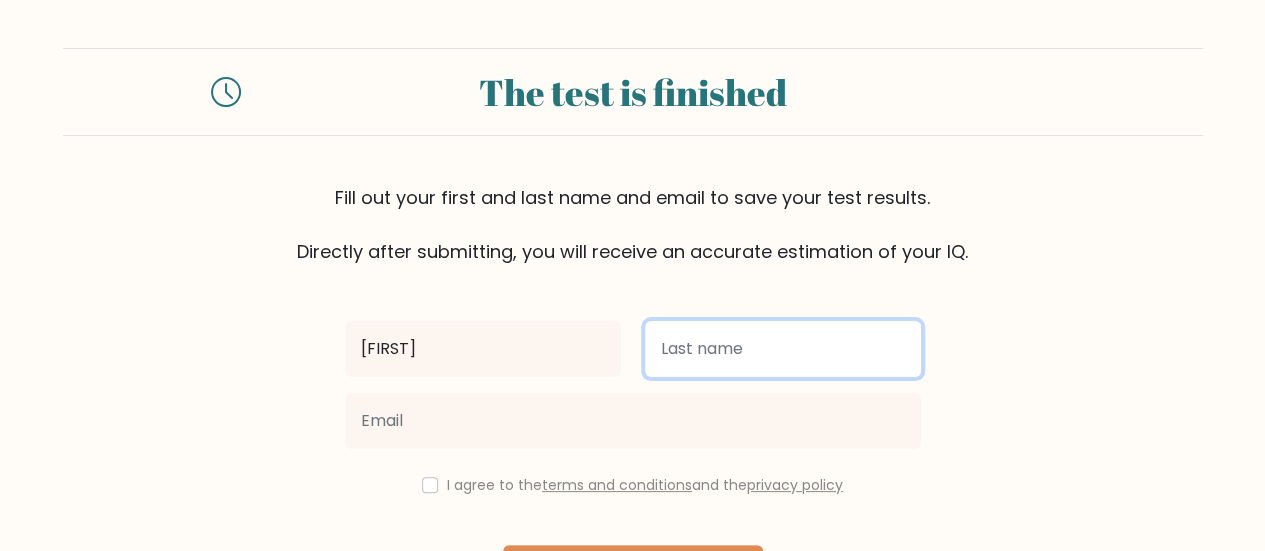 click at bounding box center [783, 349] 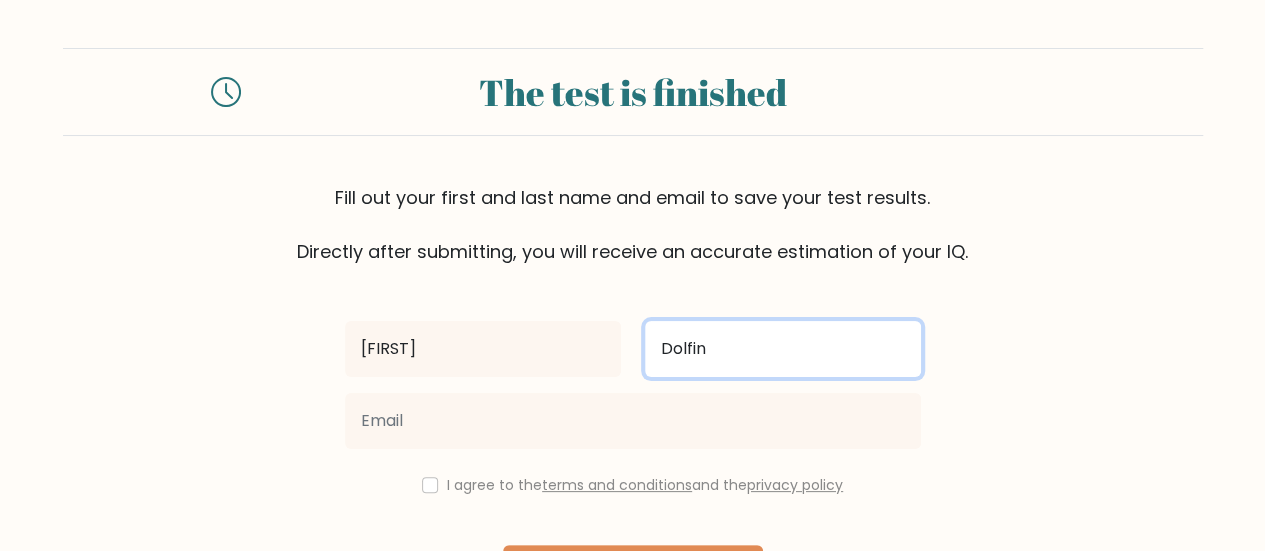 type on "Dolfin" 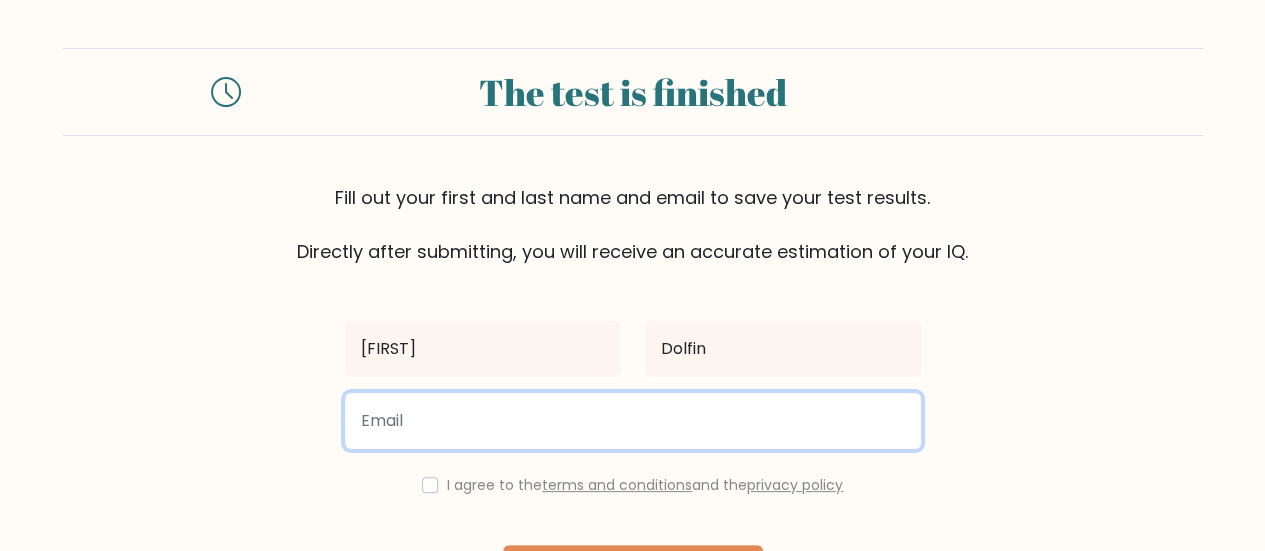 click at bounding box center [633, 421] 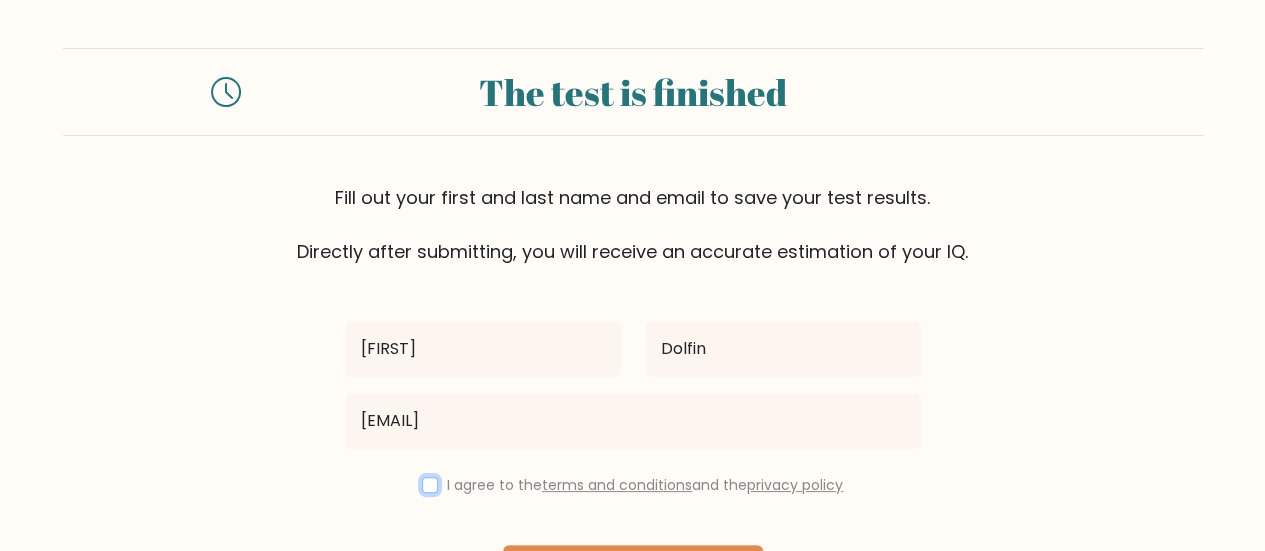 click at bounding box center [430, 485] 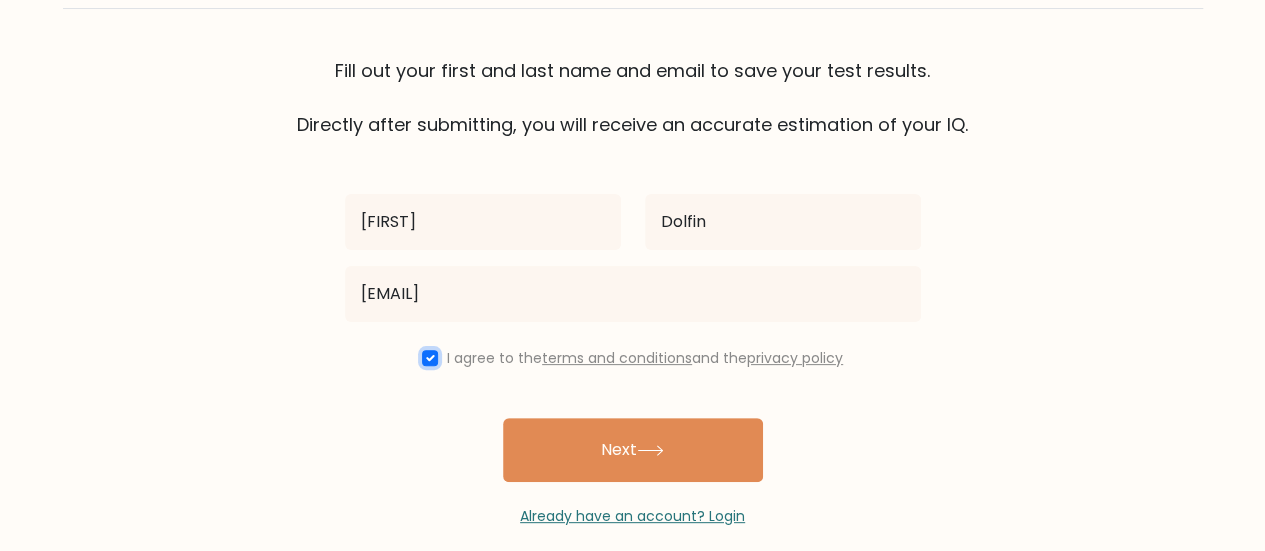 scroll, scrollTop: 149, scrollLeft: 0, axis: vertical 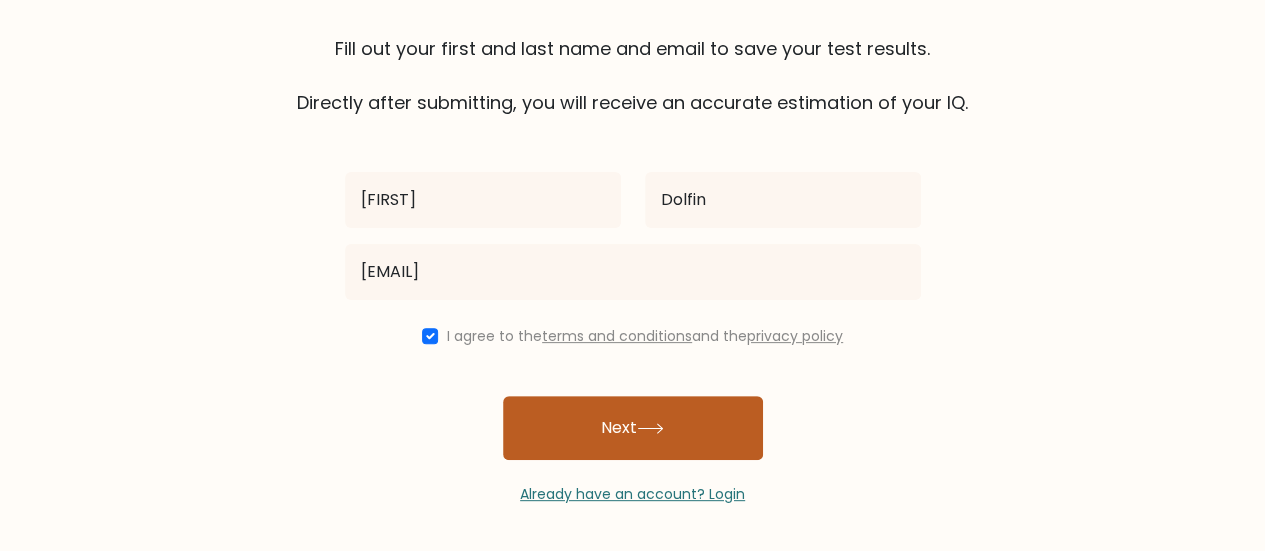click on "Next" at bounding box center (633, 428) 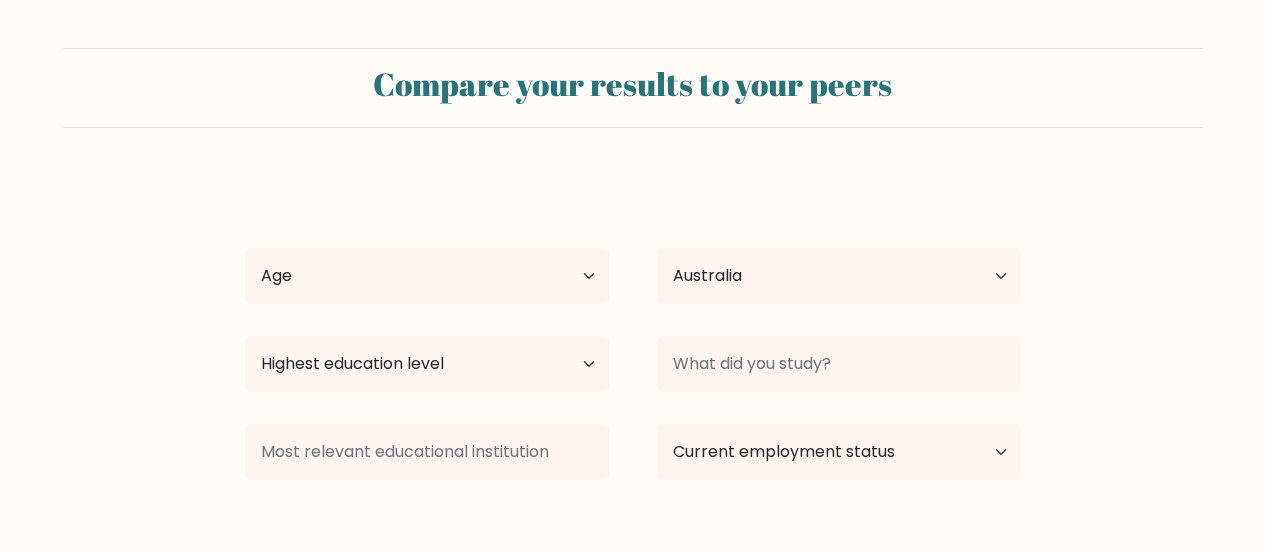 select on "AU" 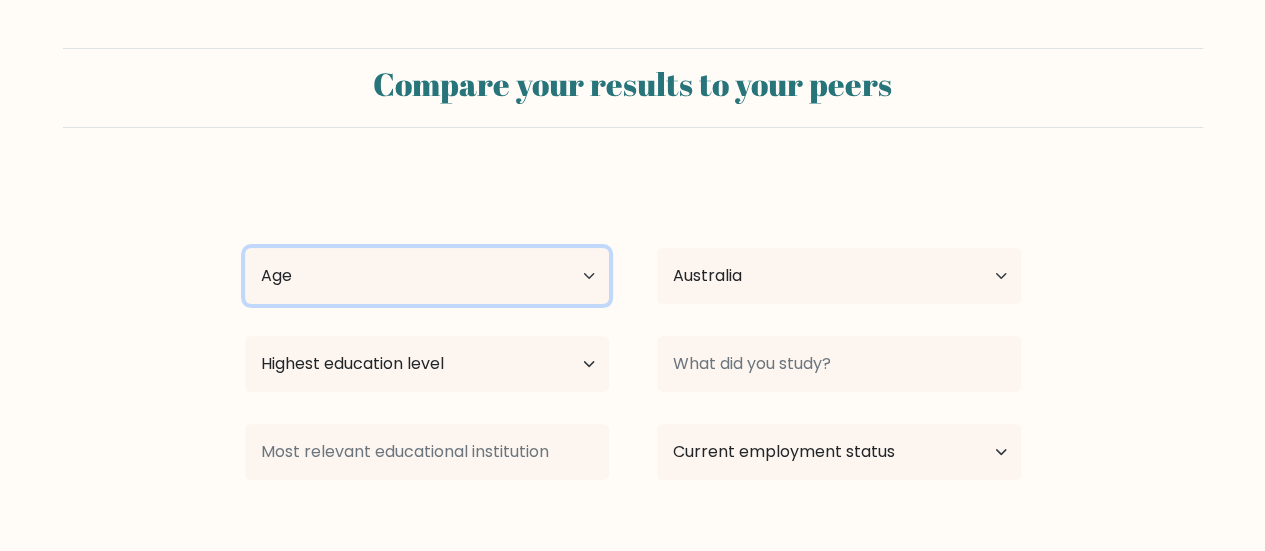 click on "Age
Under 18 years old
18-24 years old
25-34 years old
35-44 years old
45-54 years old
55-64 years old
65 years old and above" at bounding box center [427, 276] 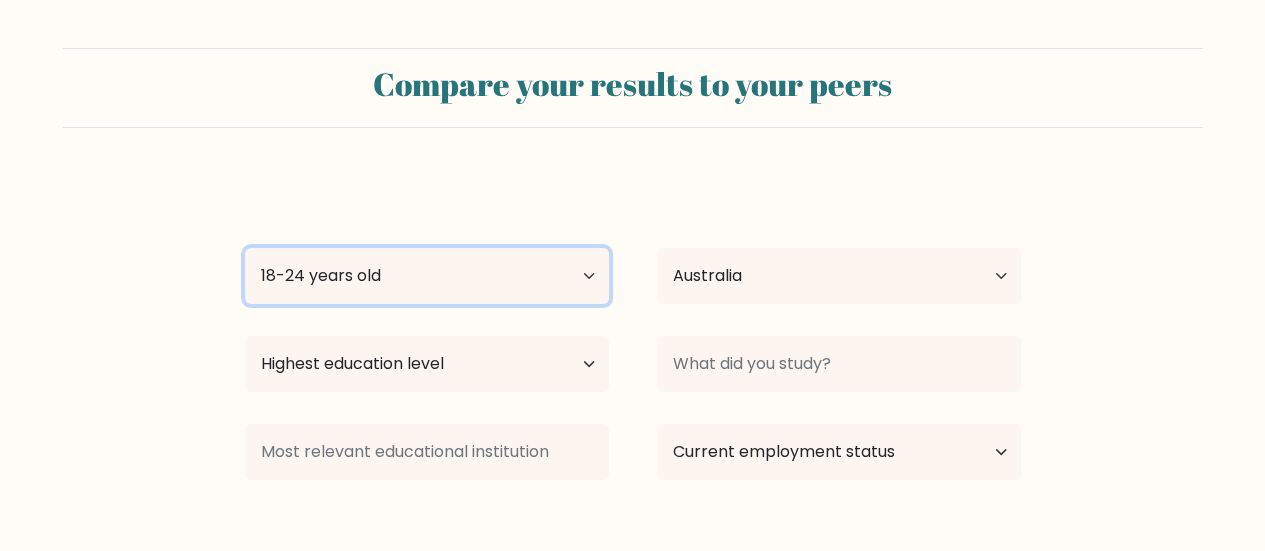 click on "Age
Under 18 years old
18-24 years old
25-34 years old
35-44 years old
45-54 years old
55-64 years old
65 years old and above" at bounding box center [427, 276] 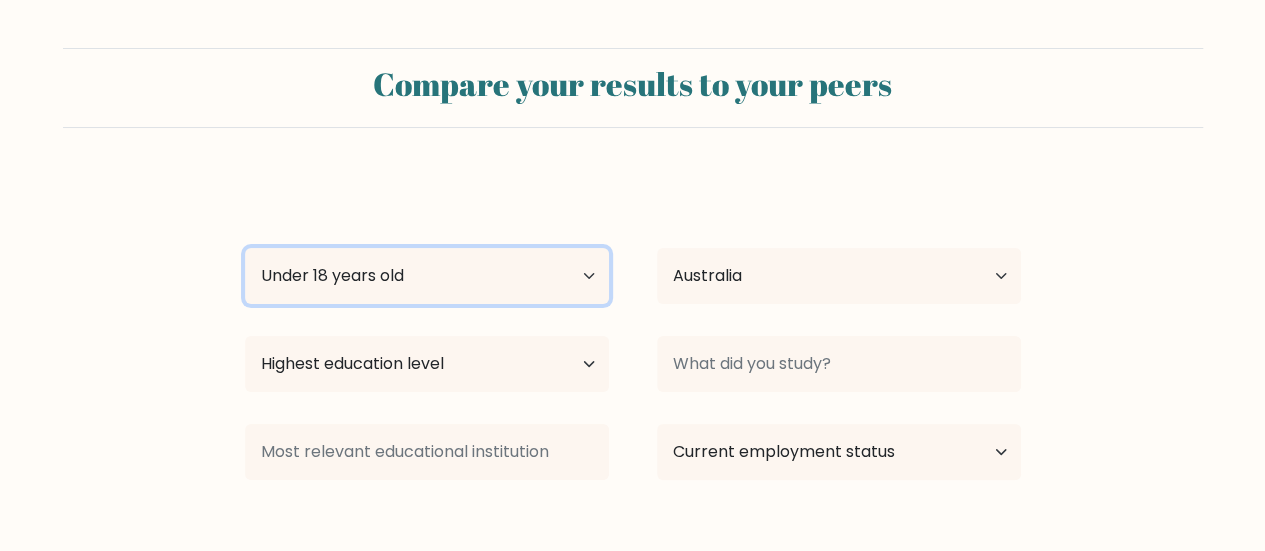 click on "Age
Under 18 years old
18-24 years old
25-34 years old
35-44 years old
45-54 years old
55-64 years old
65 years old and above" at bounding box center [427, 276] 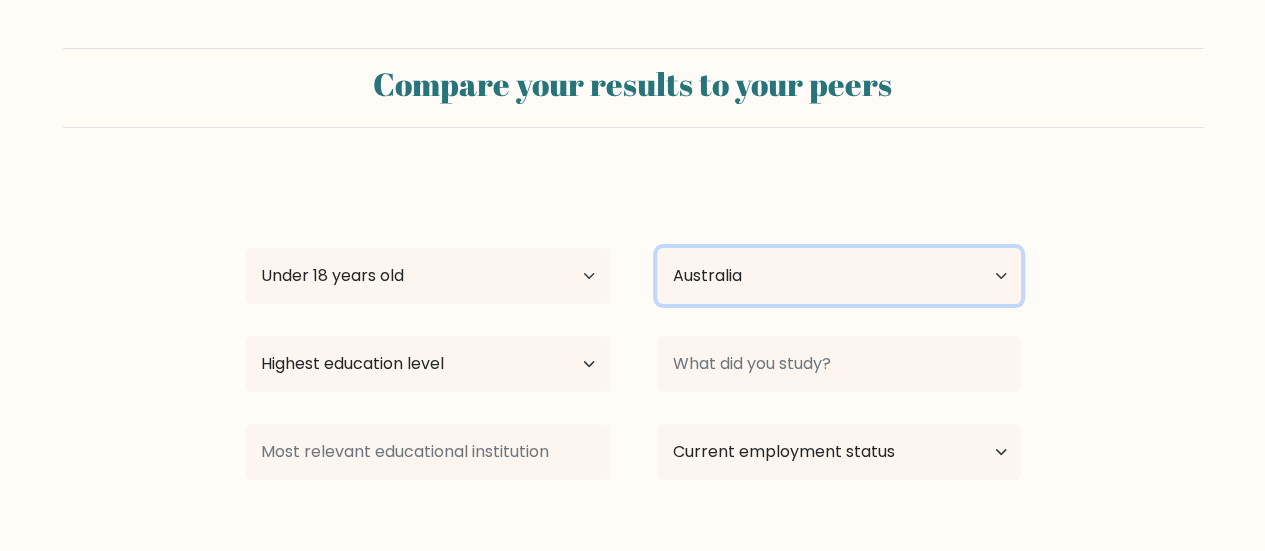 click on "Country
Afghanistan
Albania
Algeria
American Samoa
Andorra
Angola
Anguilla
Antarctica
Antigua and Barbuda
Argentina
Armenia
Aruba
Australia
Austria
Azerbaijan
Bahamas
Bahrain
Bangladesh
Barbados
Belarus
Belgium
Belize
Benin
Bermuda
Bhutan
Bolivia
Bonaire, Sint Eustatius and Saba
Bosnia and Herzegovina
Botswana
Bouvet Island
Brazil
British Indian Ocean Territory
Brunei
Bulgaria
Burkina Faso
Burundi
Cabo Verde
Cambodia
Cameroon
Canada
Cayman Islands
Central African Republic
Chad
Chile
China
Christmas Island
Cocos (Keeling) Islands
Colombia
Comoros
Congo
Congo (the Democratic Republic of the)
Cook Islands
Costa Rica
Côte d'Ivoire
Croatia
Cuba" at bounding box center [839, 276] 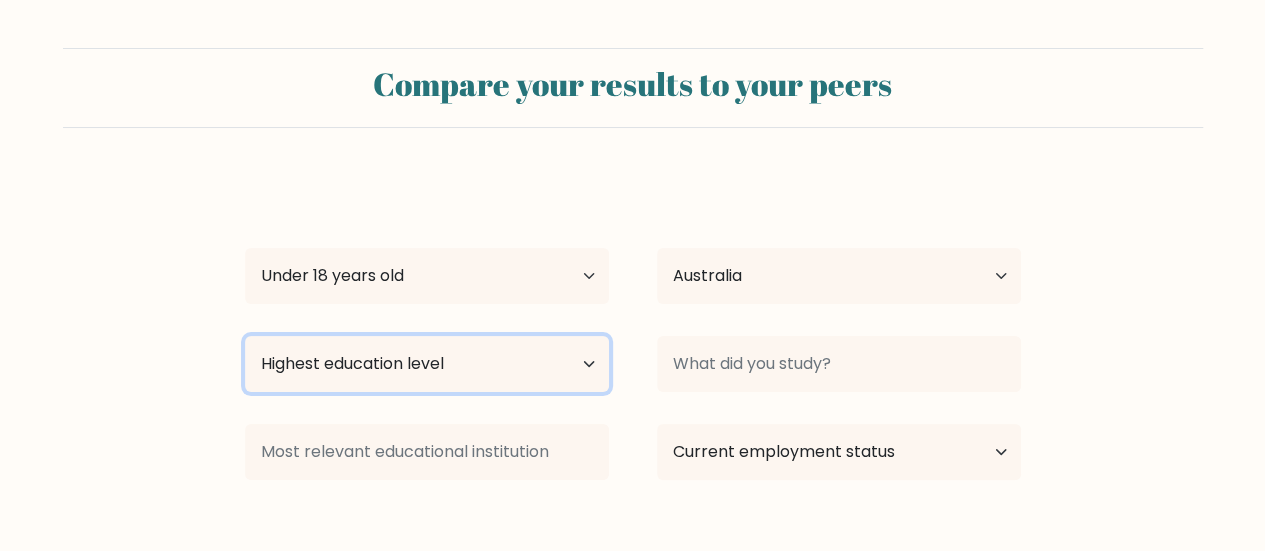 click on "Highest education level
No schooling
Primary
Lower Secondary
Upper Secondary
Occupation Specific
Bachelor's degree
Master's degree
Doctoral degree" at bounding box center (427, 364) 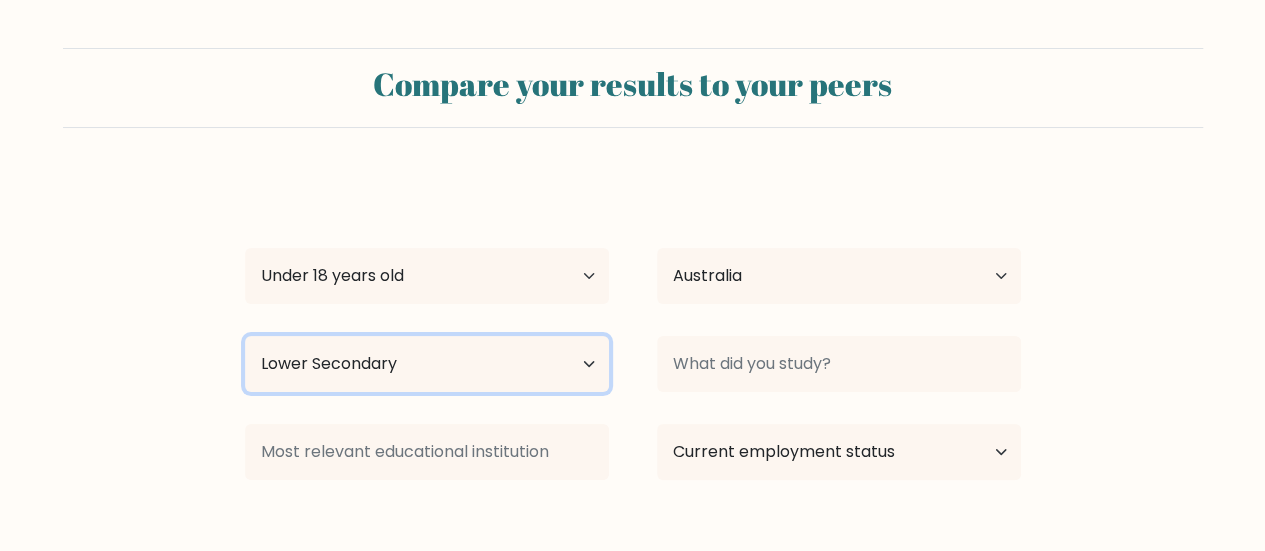 click on "Highest education level
No schooling
Primary
Lower Secondary
Upper Secondary
Occupation Specific
Bachelor's degree
Master's degree
Doctoral degree" at bounding box center [427, 364] 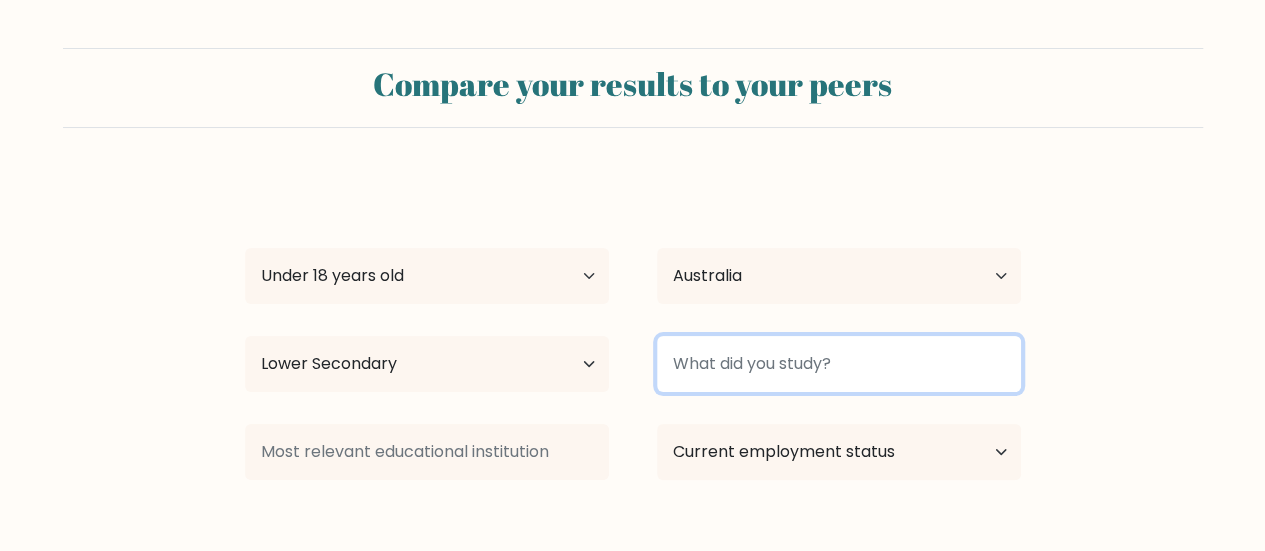 click at bounding box center (839, 364) 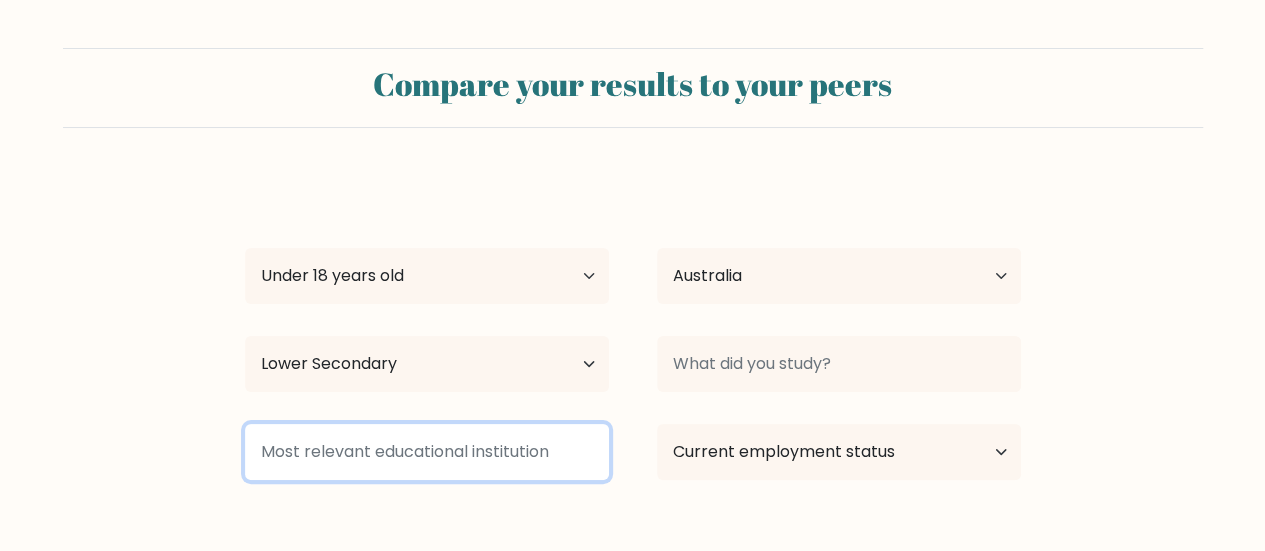 click at bounding box center (427, 452) 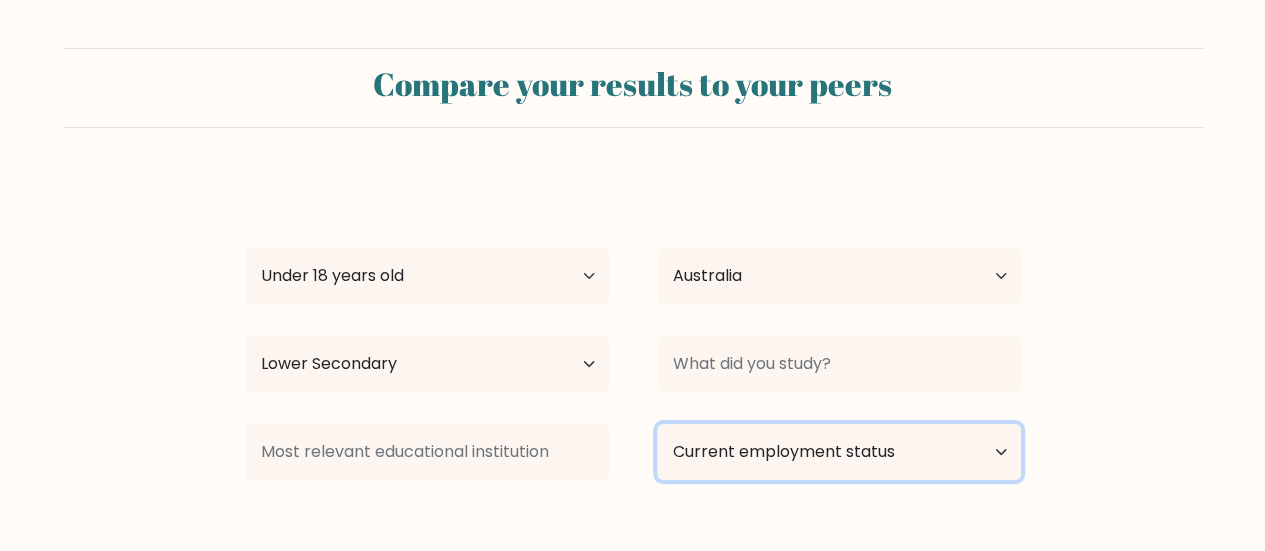 click on "Current employment status
Employed
Student
Retired
Other / prefer not to answer" at bounding box center (839, 452) 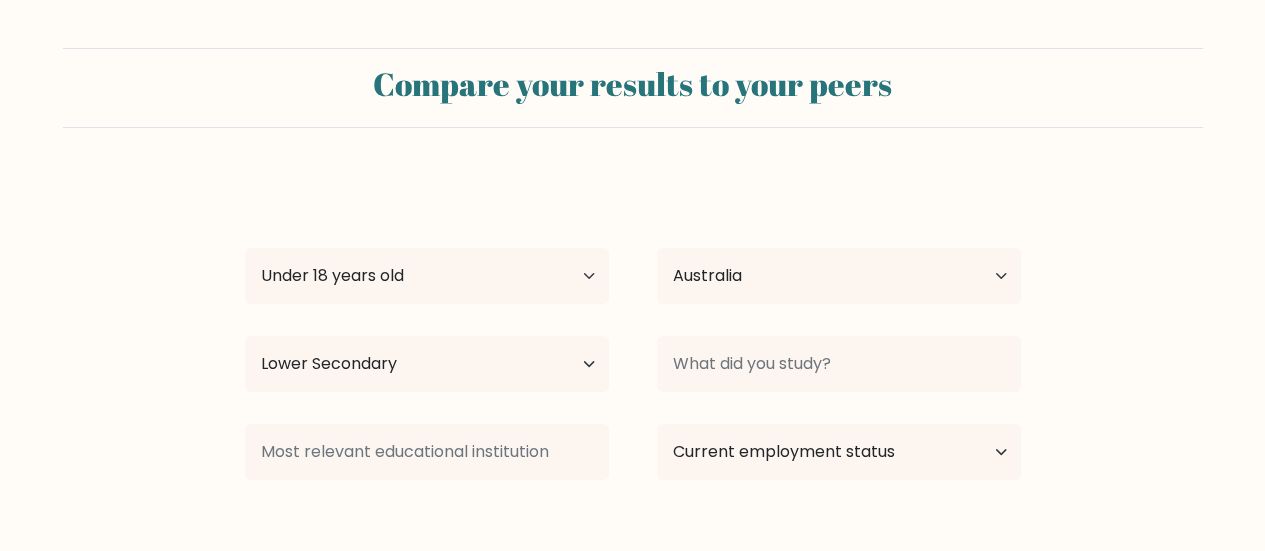 click on "Compare your results to your peers
Breanna
Dolfin
Age
Under 18 years old
18-24 years old
25-34 years old
35-44 years old
45-54 years old
55-64 years old
65 years old and above
Country
Afghanistan
Albania
Algeria
American Samoa
Andorra
Angola
Anguilla
Antarctica
Antigua and Barbuda
Argentina
Armenia
Aruba
Australia" at bounding box center (632, 332) 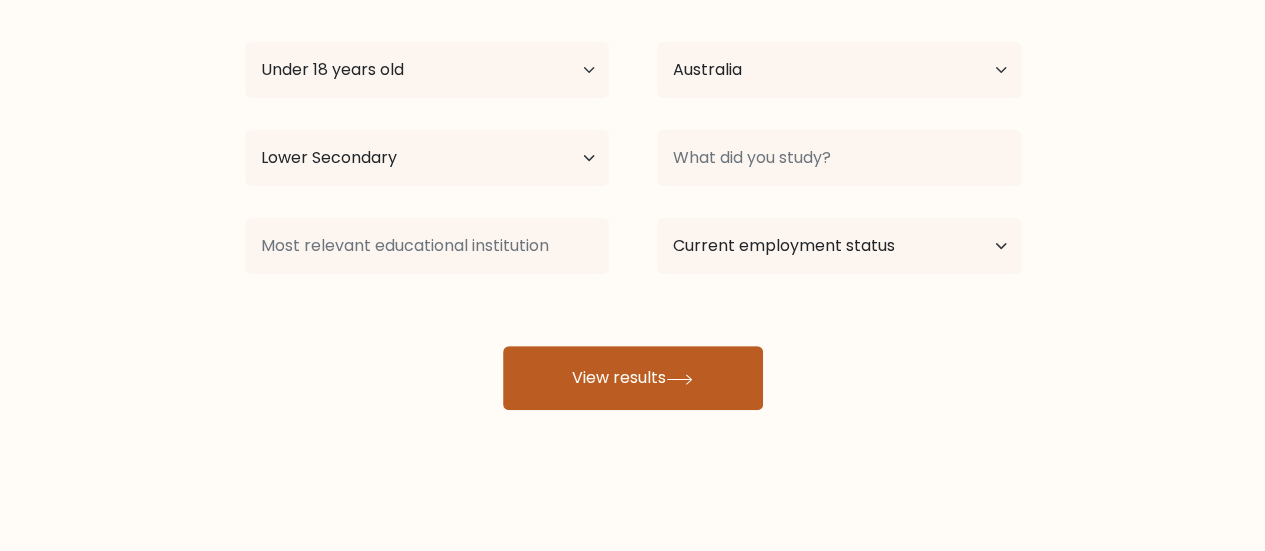 click on "View results" at bounding box center (633, 378) 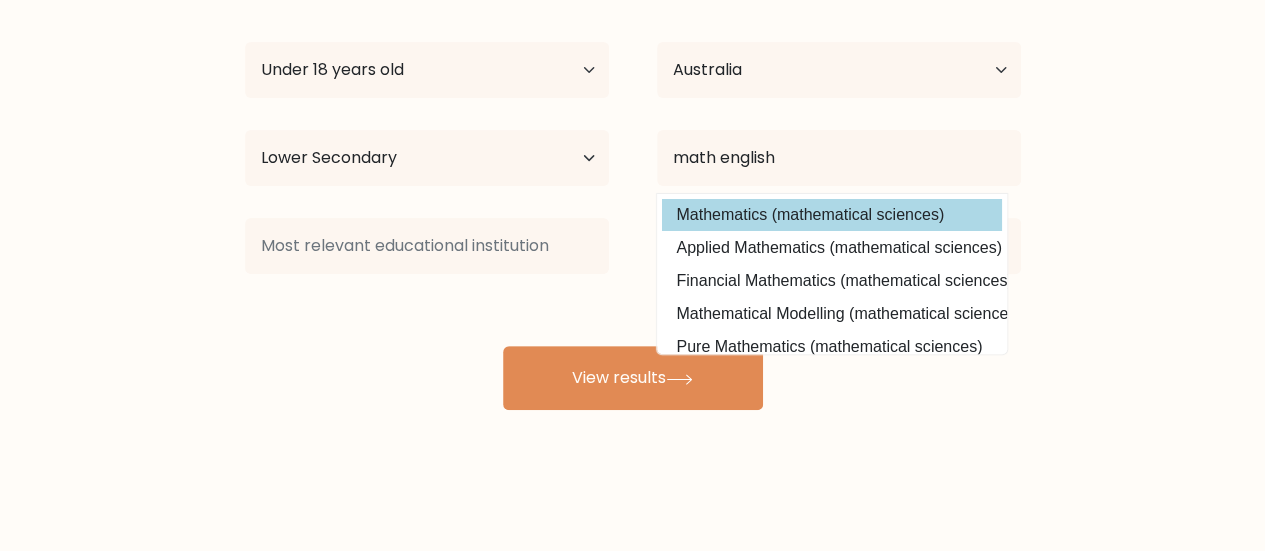 click on "Breanna
Dolfin
Age
Under 18 years old
18-24 years old
25-34 years old
35-44 years old
45-54 years old
55-64 years old
65 years old and above
Country
Afghanistan
Albania
Algeria
American Samoa
Andorra
Angola
Anguilla
Antarctica
Antigua and Barbuda
Argentina
Armenia
Aruba
Australia
Austria
Azerbaijan
Bahamas
Bahrain
Bangladesh
Barbados
Belarus
Belgium
Belize
Benin
Bermuda
Bhutan
Bolivia
Bonaire, Sint Eustatius and Saba
Bosnia and Herzegovina
Botswana
Bouvet Island
Brazil
Brunei" at bounding box center [633, 190] 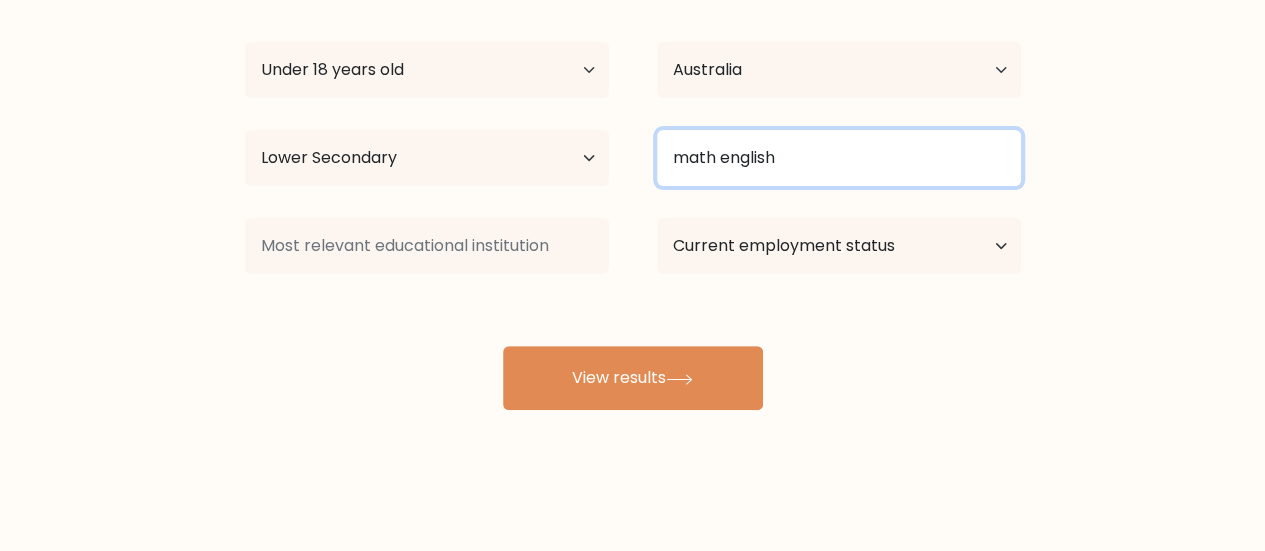 click on "math english" at bounding box center (839, 158) 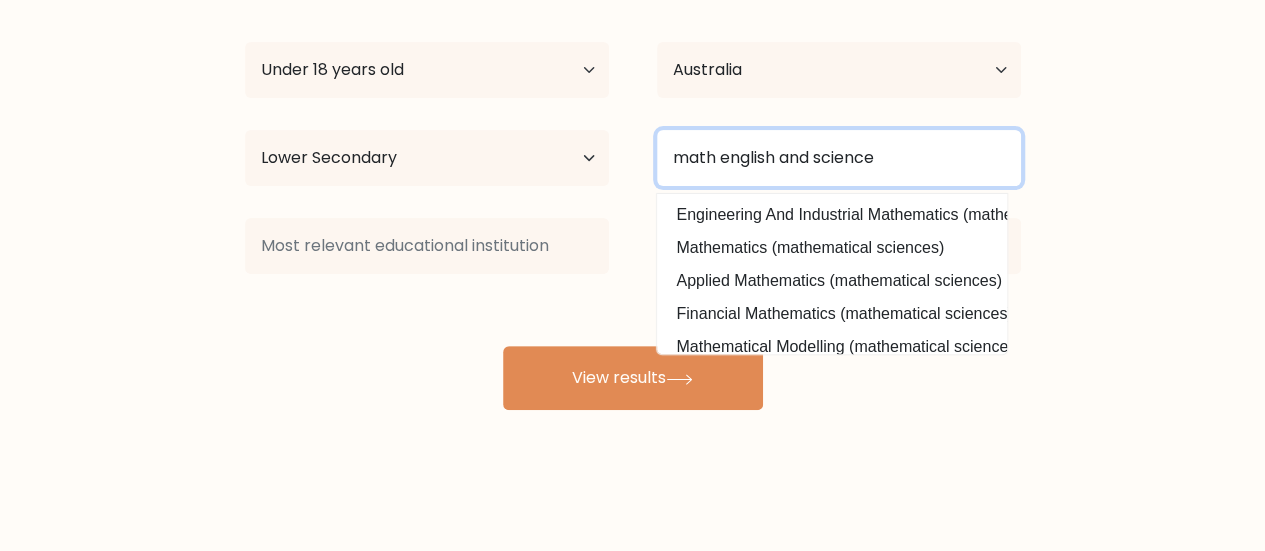 type on "math english and science" 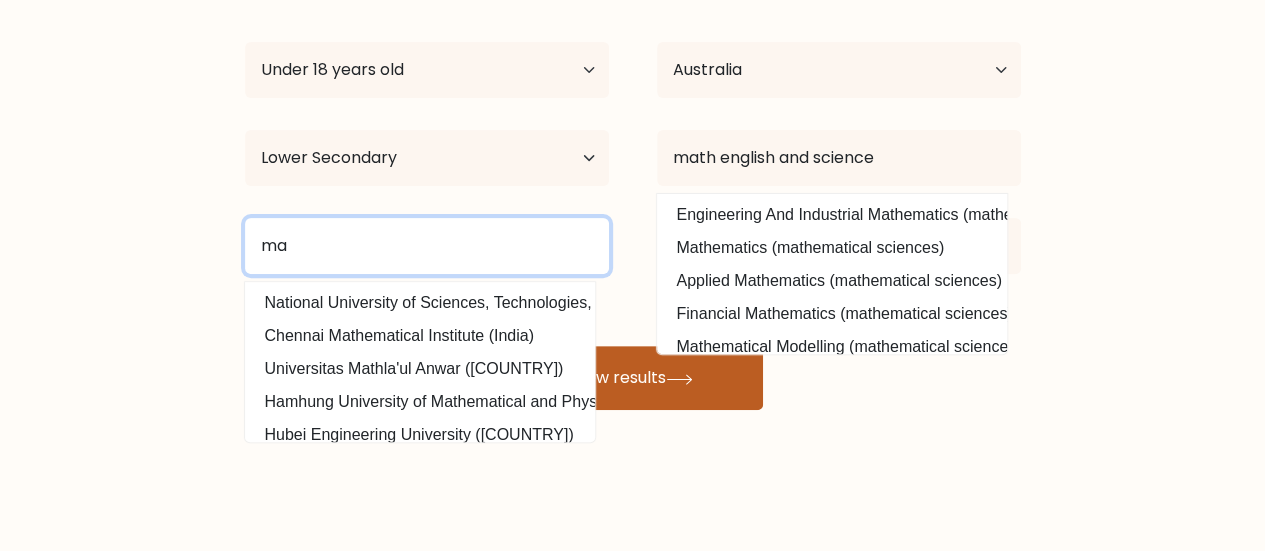 type on "m" 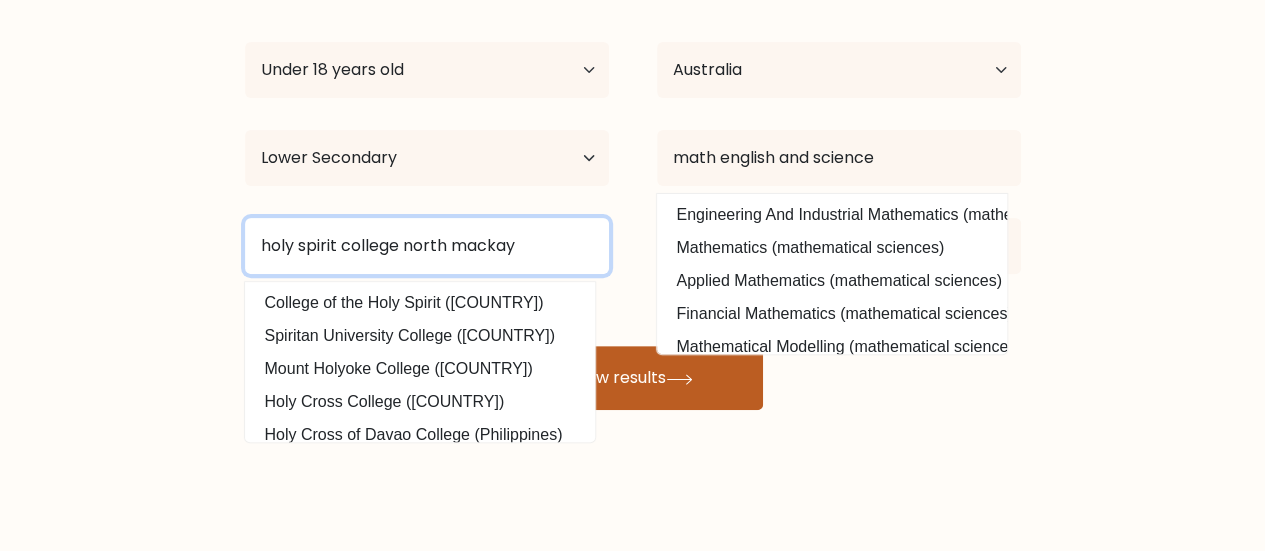 type on "holy spirit college north mackay" 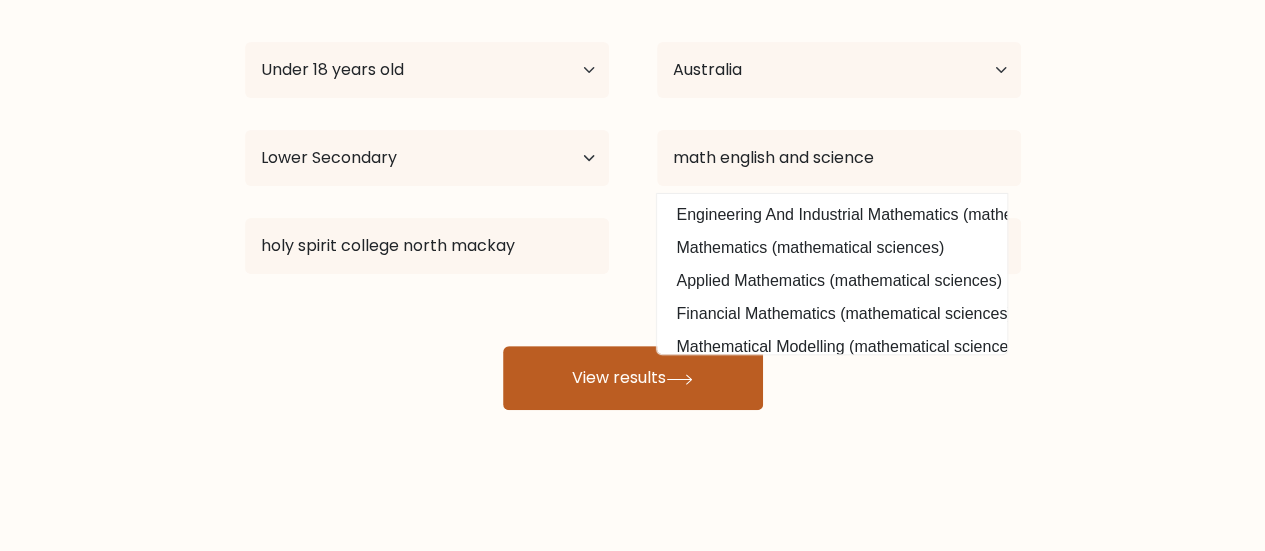 click on "View results" at bounding box center (633, 378) 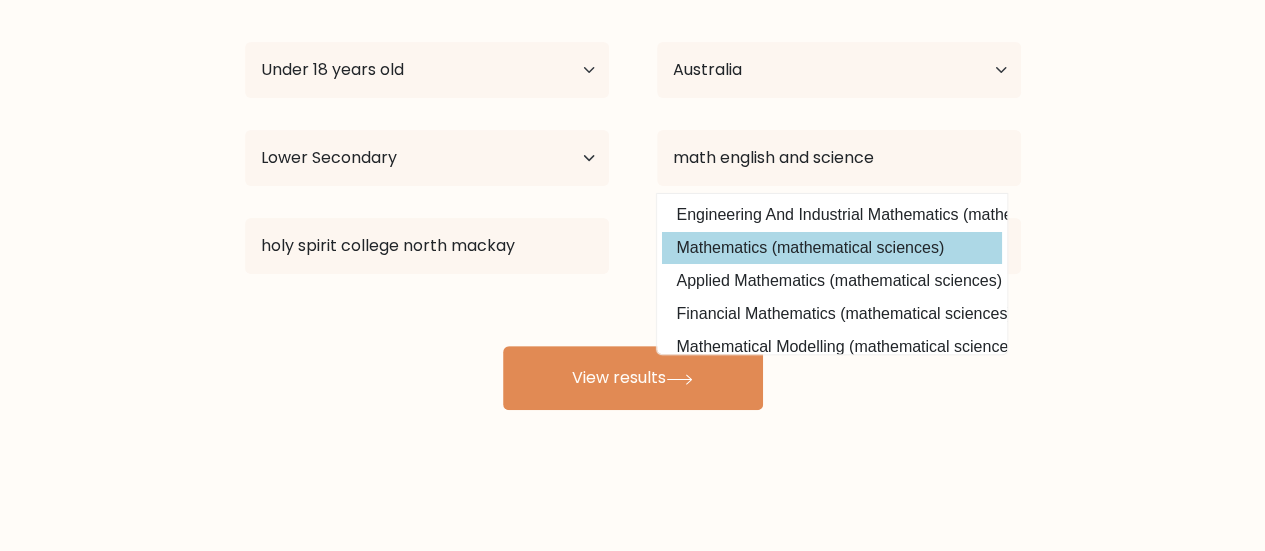click on "Mathematics (mathematical sciences)" at bounding box center (832, 248) 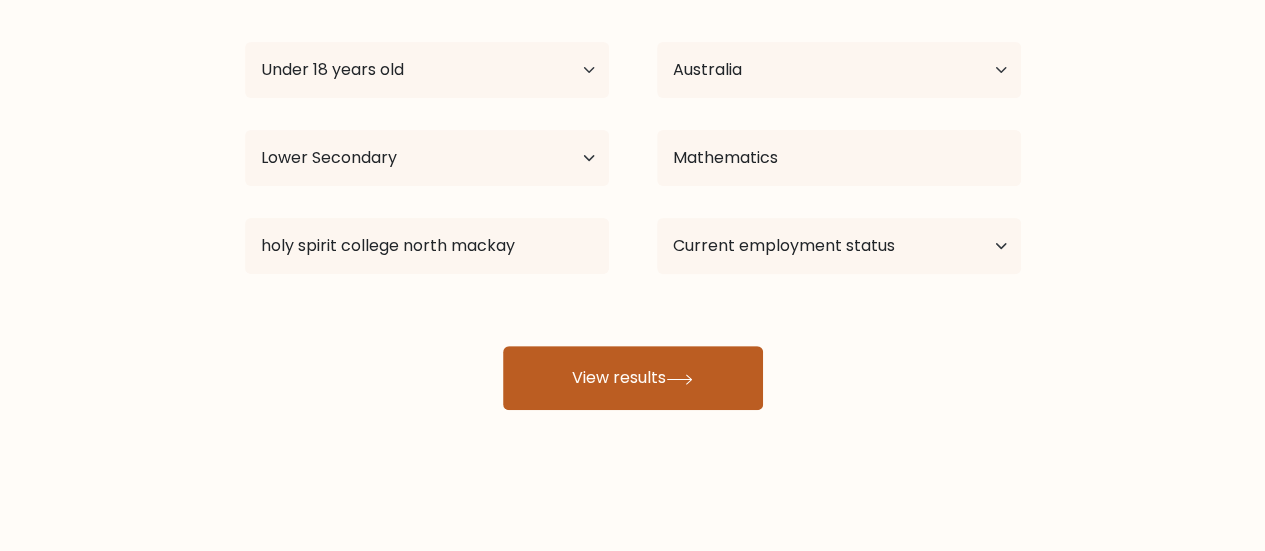 click on "View results" at bounding box center (633, 378) 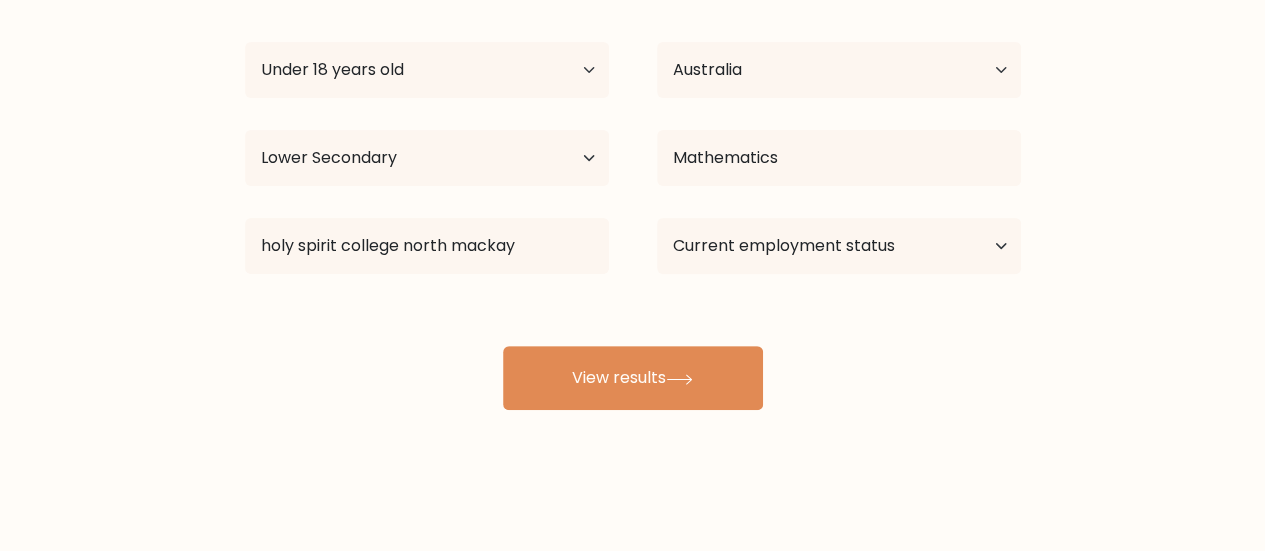 click on "Breanna
Dolfin
Age
Under 18 years old
18-24 years old
25-34 years old
35-44 years old
45-54 years old
55-64 years old
65 years old and above
Country
Afghanistan
Albania
Algeria
American Samoa
Andorra
Angola
Anguilla
Antarctica
Antigua and Barbuda
Argentina
Armenia
Aruba
Australia
Austria
Azerbaijan
Bahamas
Bahrain
Bangladesh
Barbados
Belarus
Belgium
Belize
Benin
Bermuda
Bhutan
Bolivia
Bonaire, Sint Eustatius and Saba
Bosnia and Herzegovina
Botswana
Bouvet Island
Brazil
Brunei" at bounding box center (633, 190) 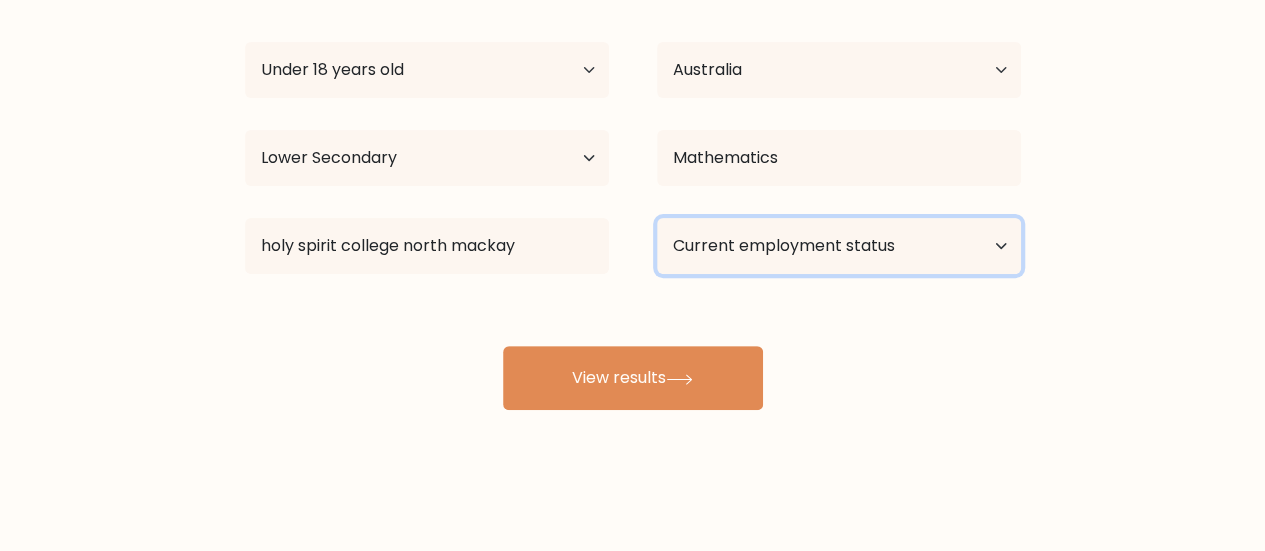 click on "Current employment status
Employed
Student
Retired
Other / prefer not to answer" at bounding box center (839, 246) 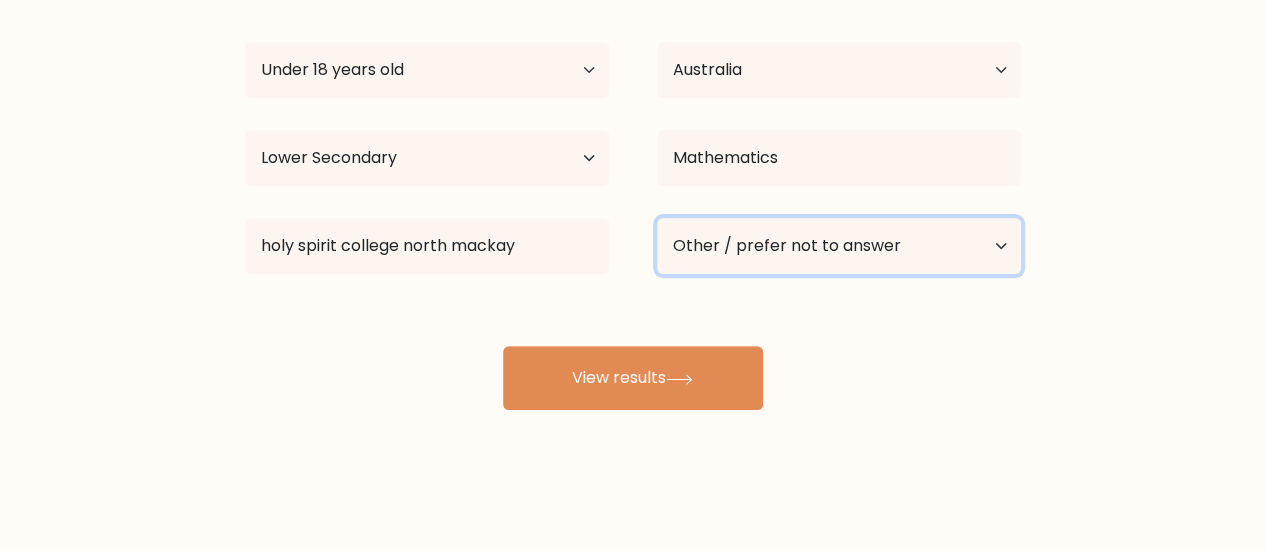 click on "Current employment status
Employed
Student
Retired
Other / prefer not to answer" at bounding box center [839, 246] 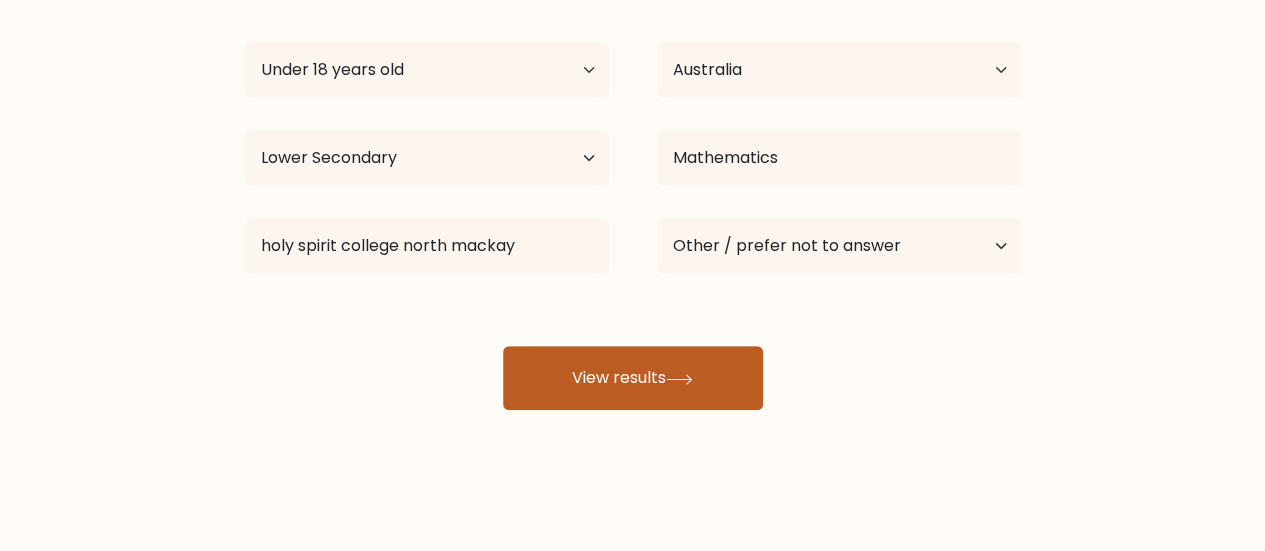 click on "View results" at bounding box center (633, 378) 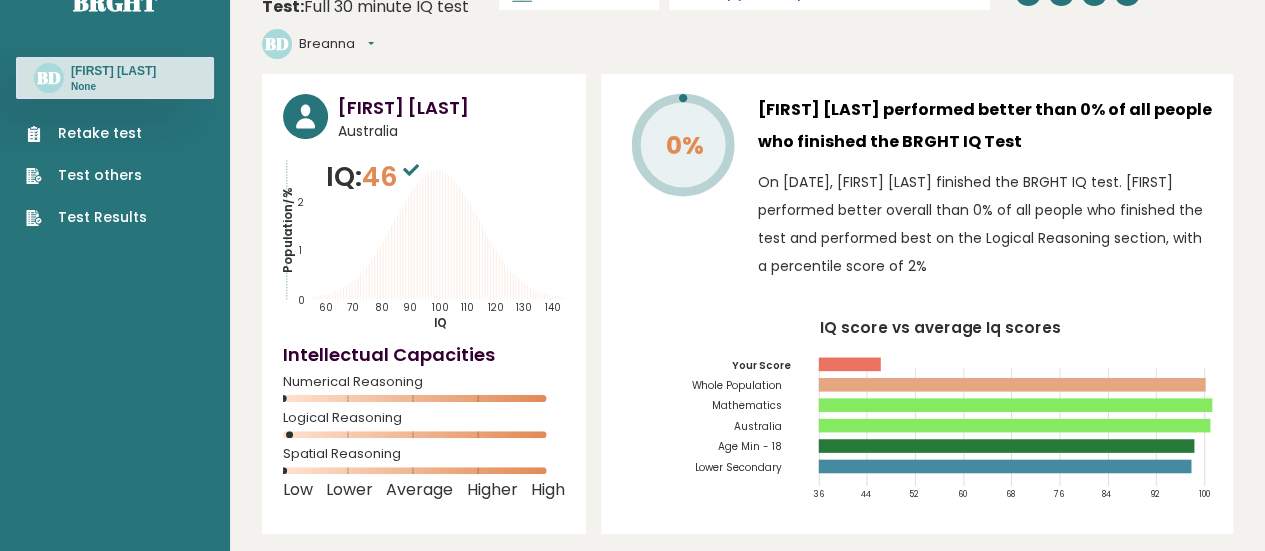scroll, scrollTop: 42, scrollLeft: 0, axis: vertical 